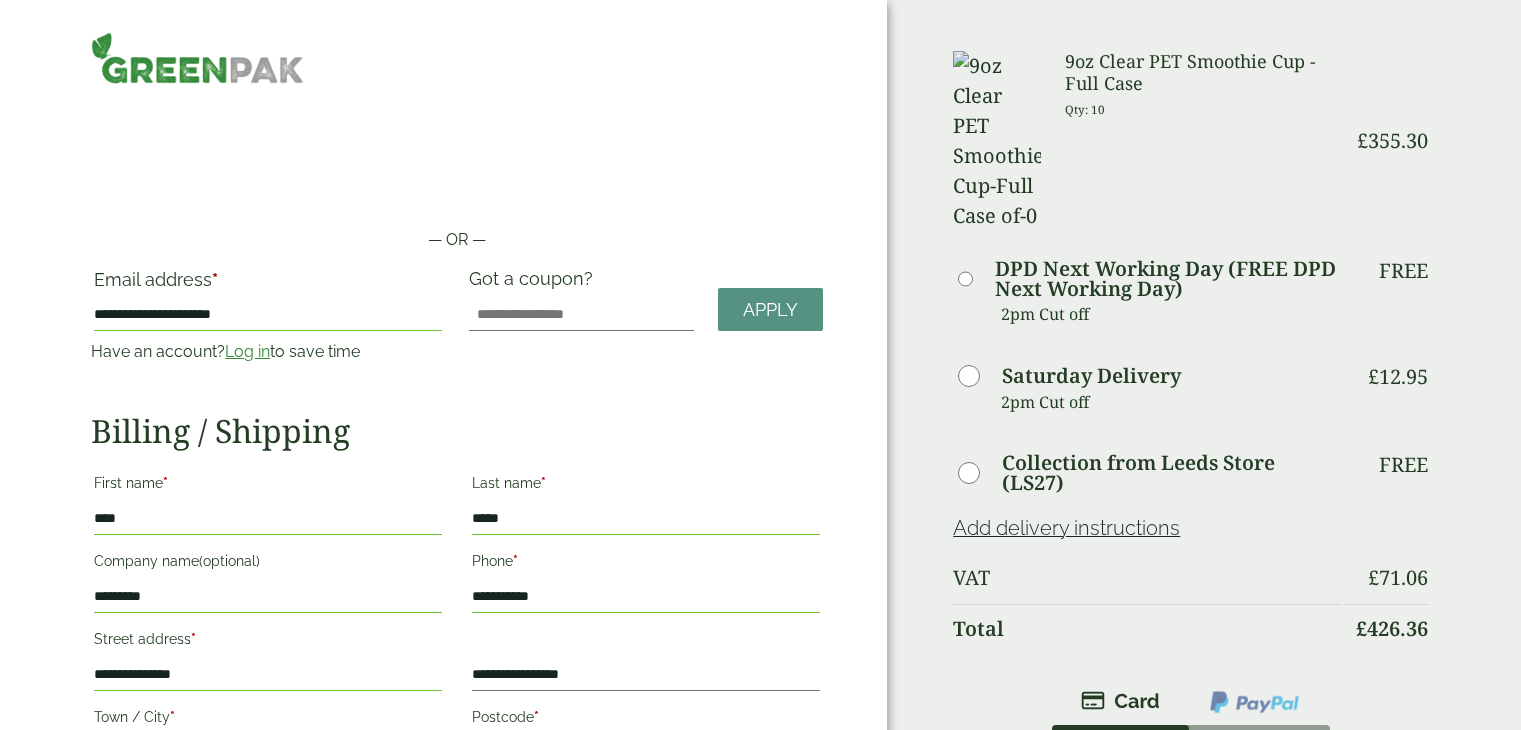 scroll, scrollTop: 0, scrollLeft: 0, axis: both 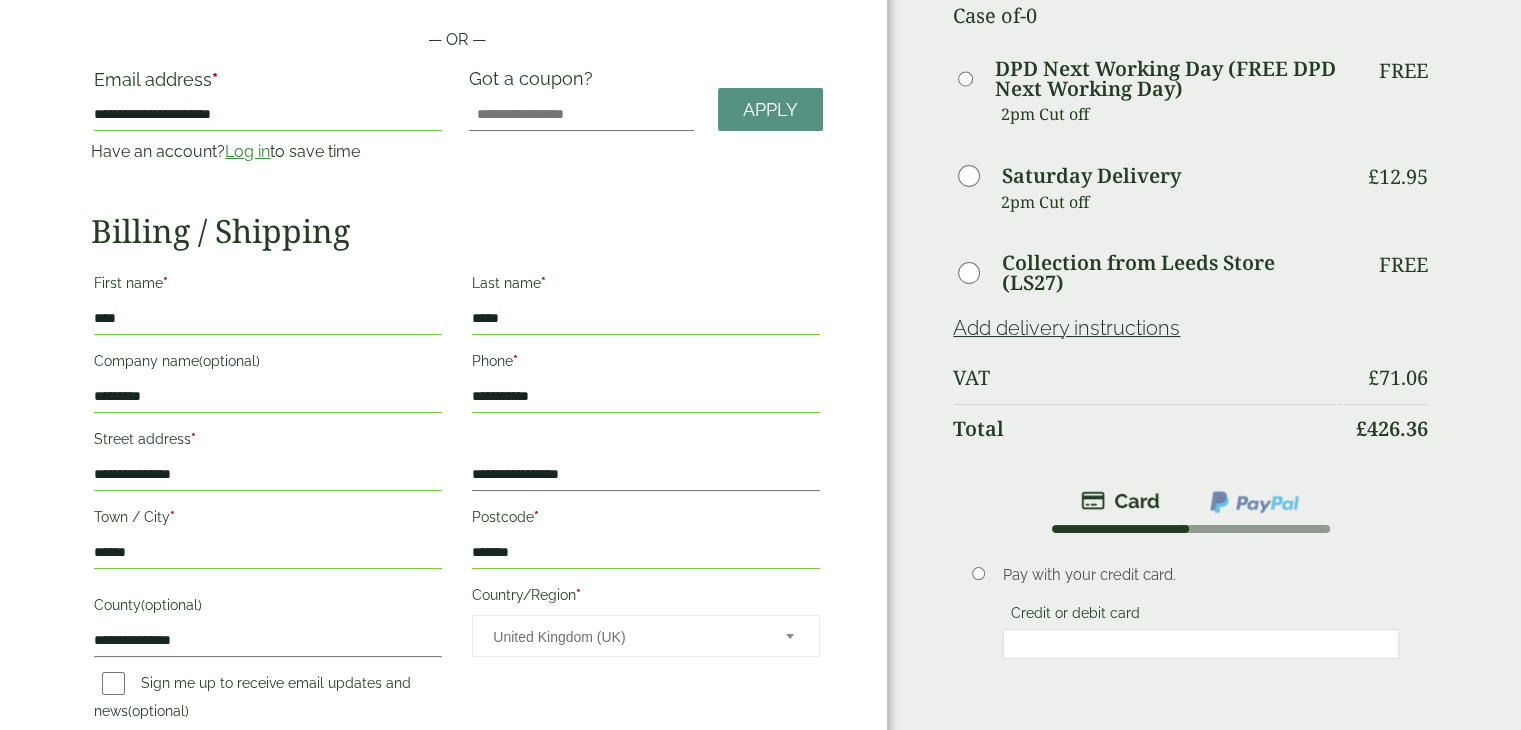 click on "Credit or debit card" at bounding box center [1201, 633] 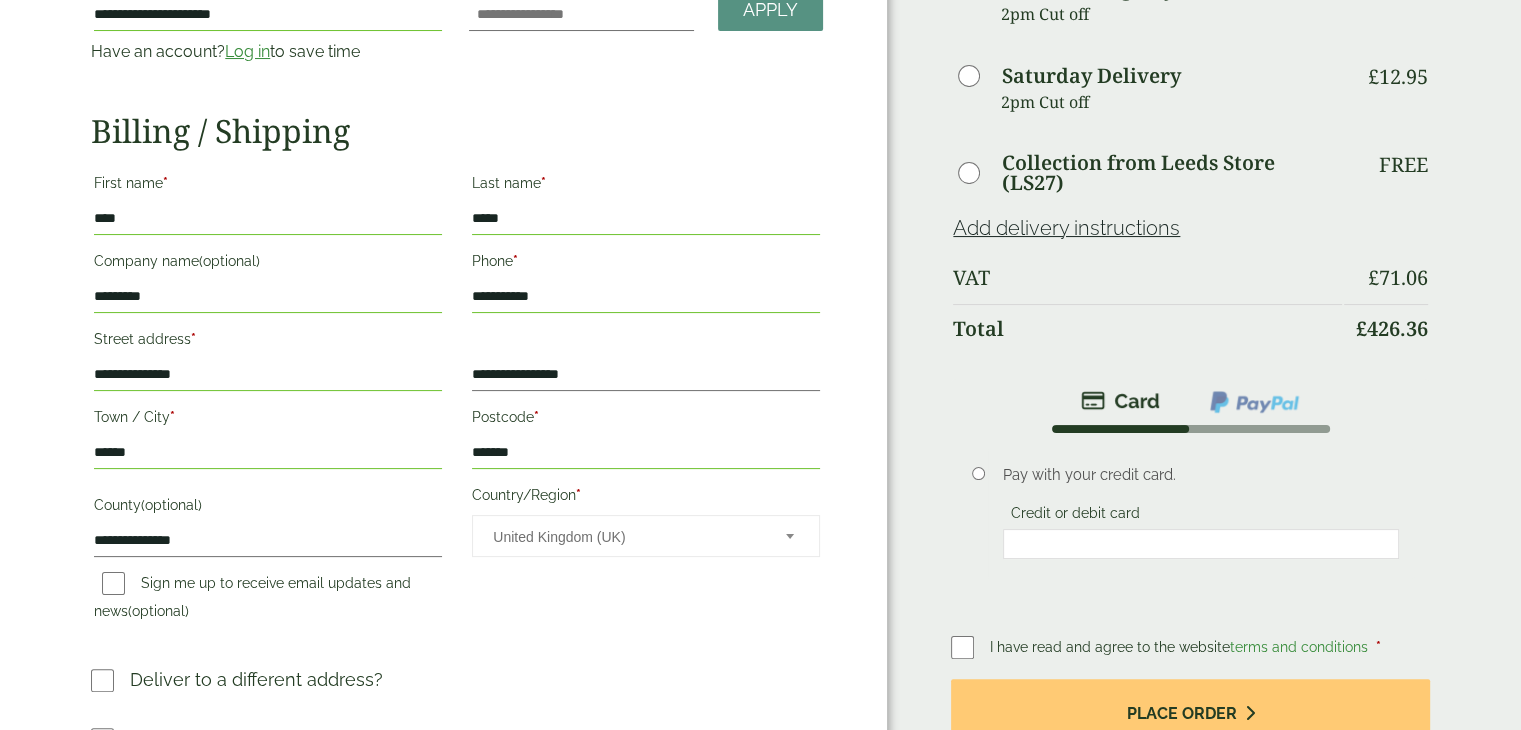 scroll, scrollTop: 400, scrollLeft: 0, axis: vertical 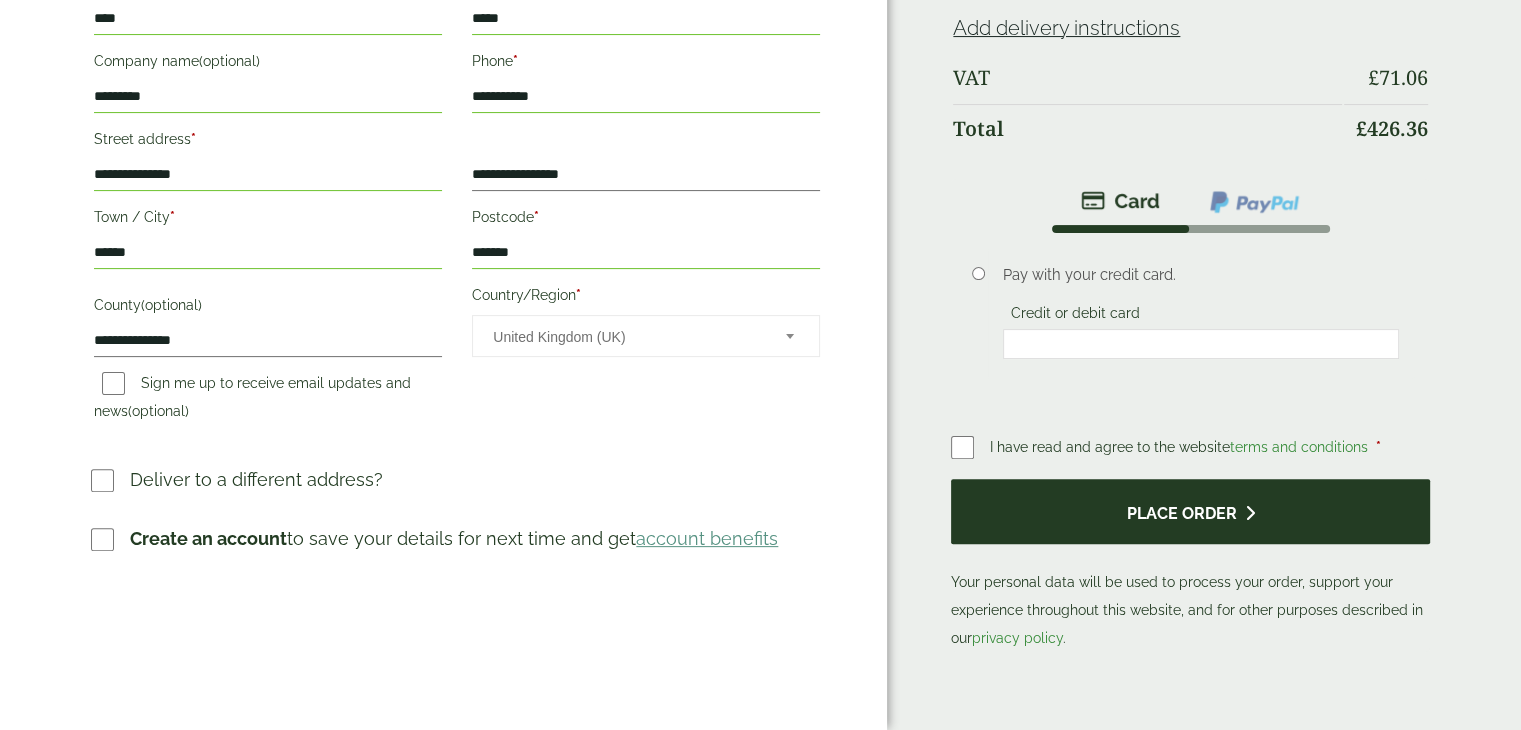 click on "Place order" at bounding box center (1190, 511) 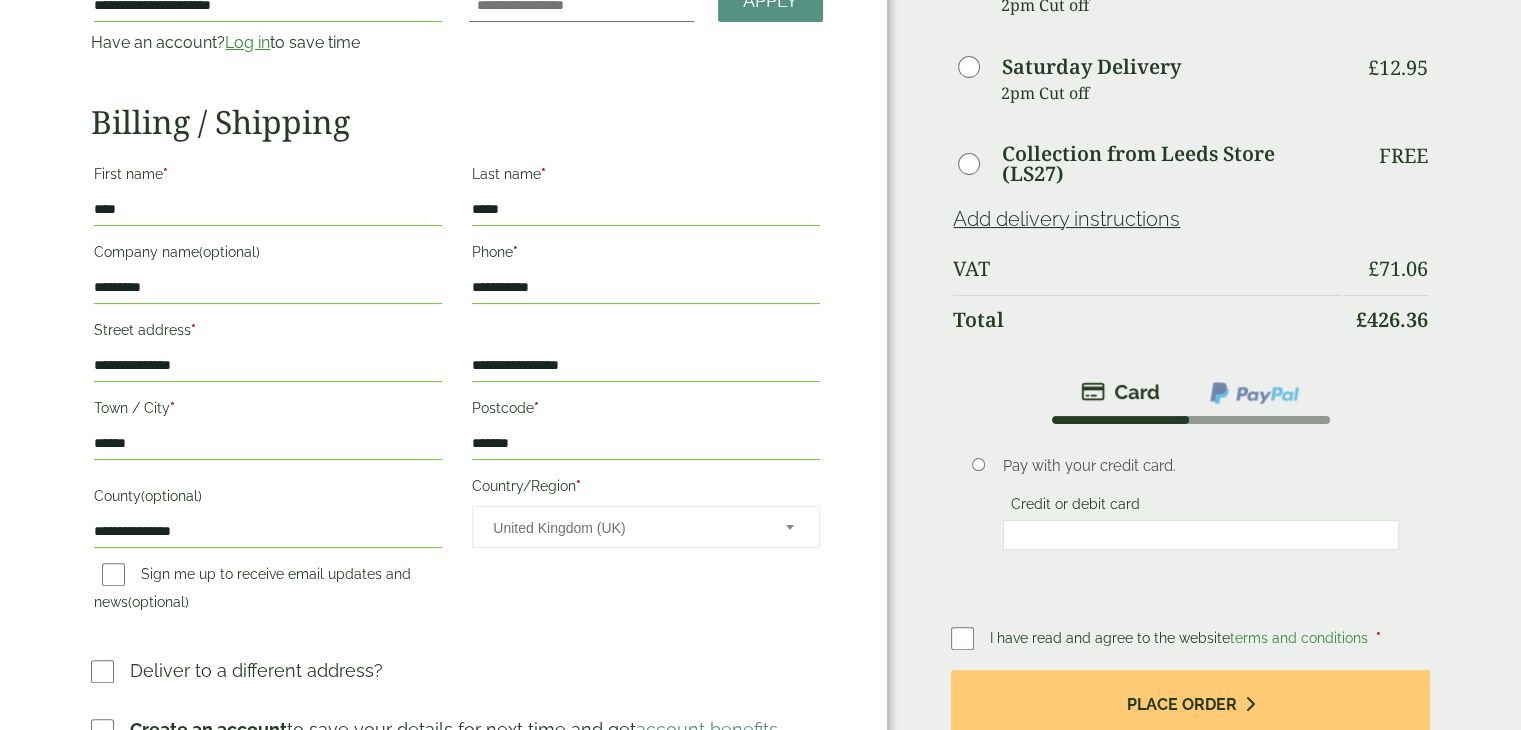 scroll, scrollTop: 600, scrollLeft: 0, axis: vertical 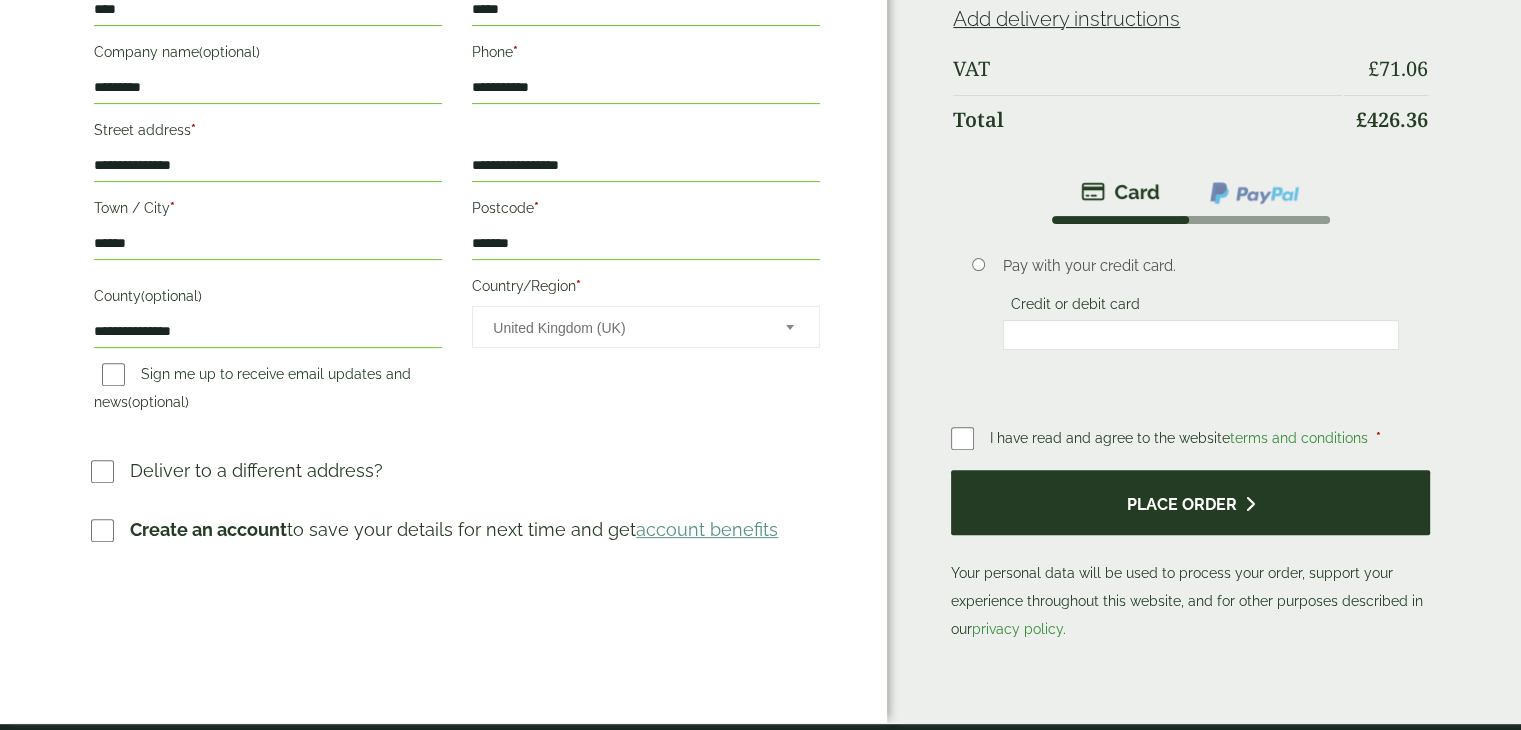 click on "Place order" at bounding box center (1190, 502) 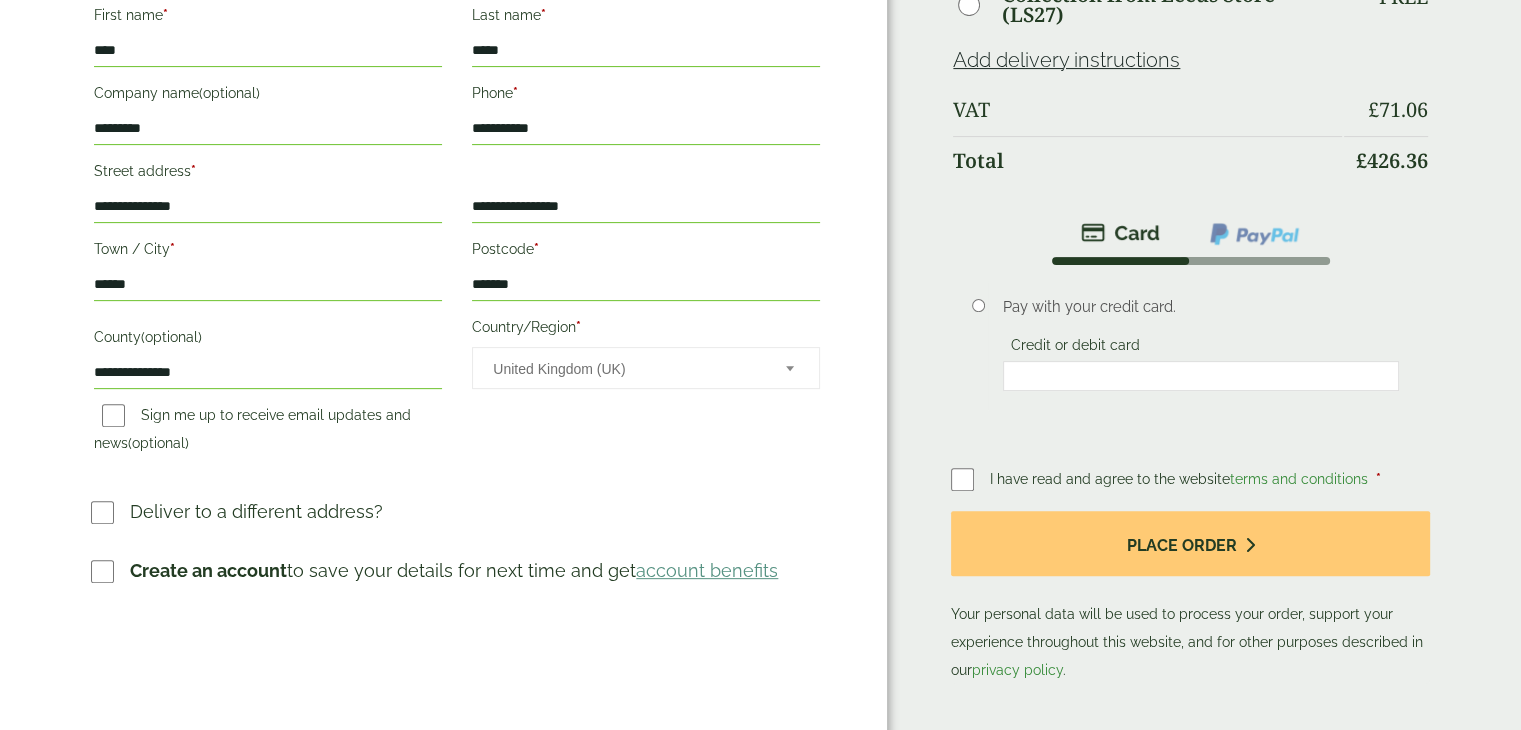 scroll, scrollTop: 800, scrollLeft: 0, axis: vertical 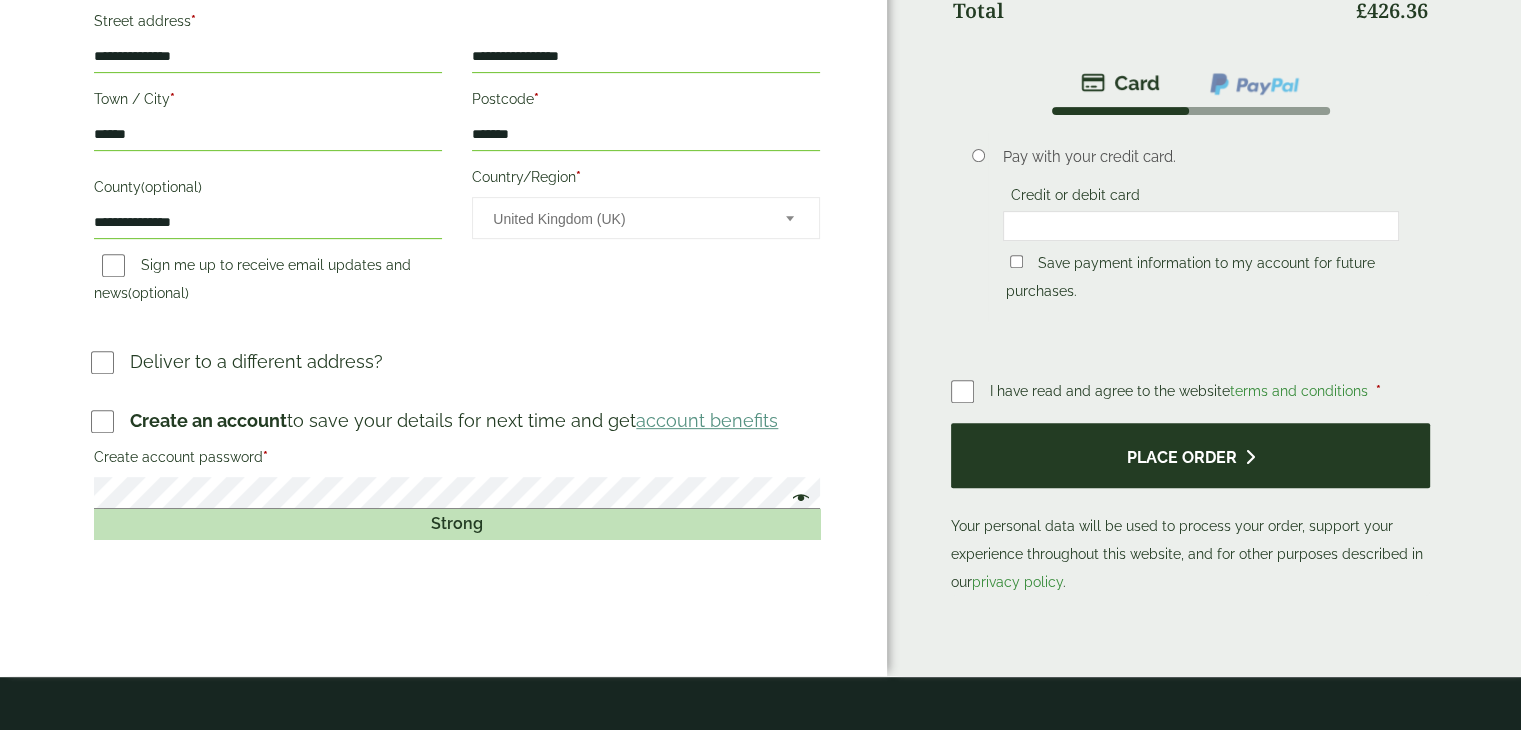 click on "Place order" at bounding box center [1190, 455] 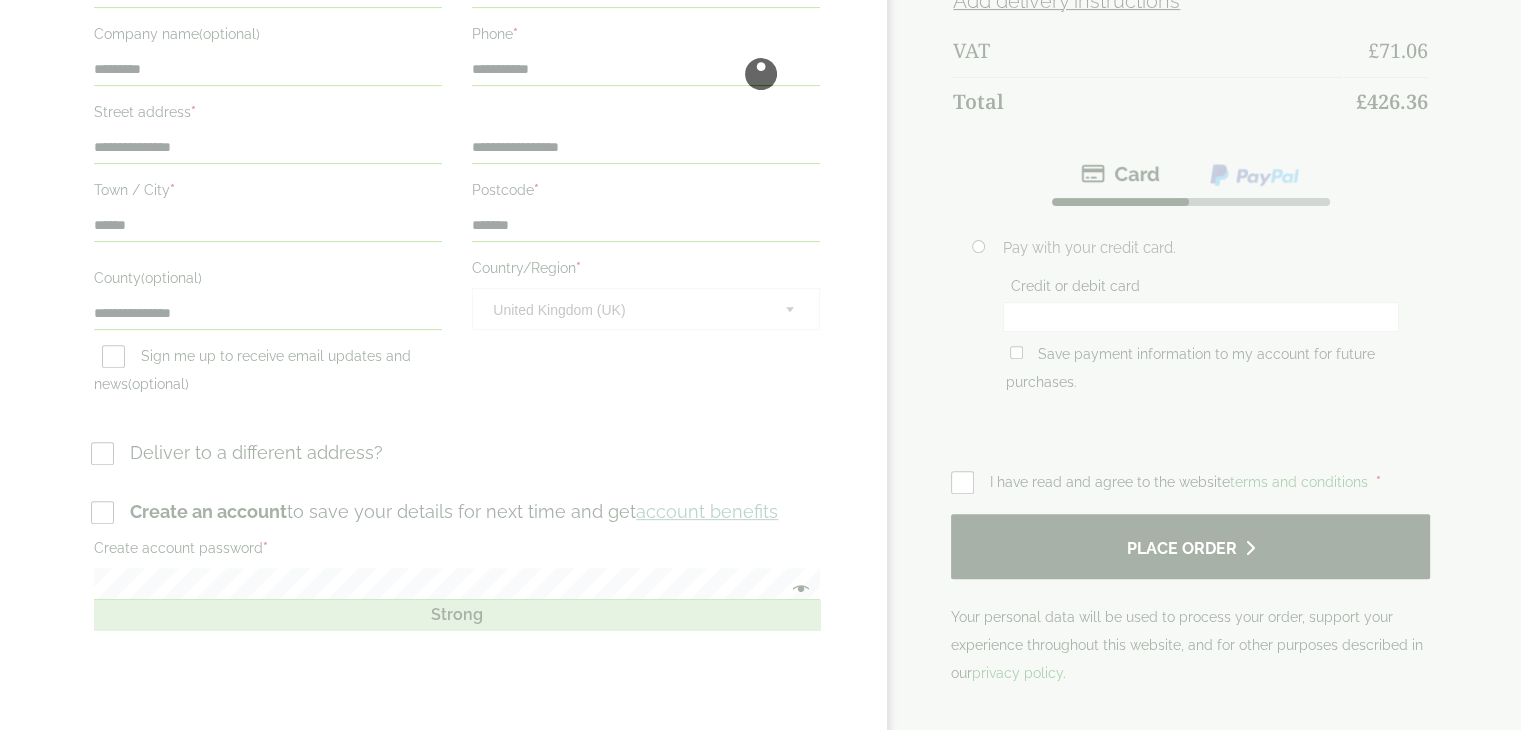 scroll, scrollTop: 0, scrollLeft: 0, axis: both 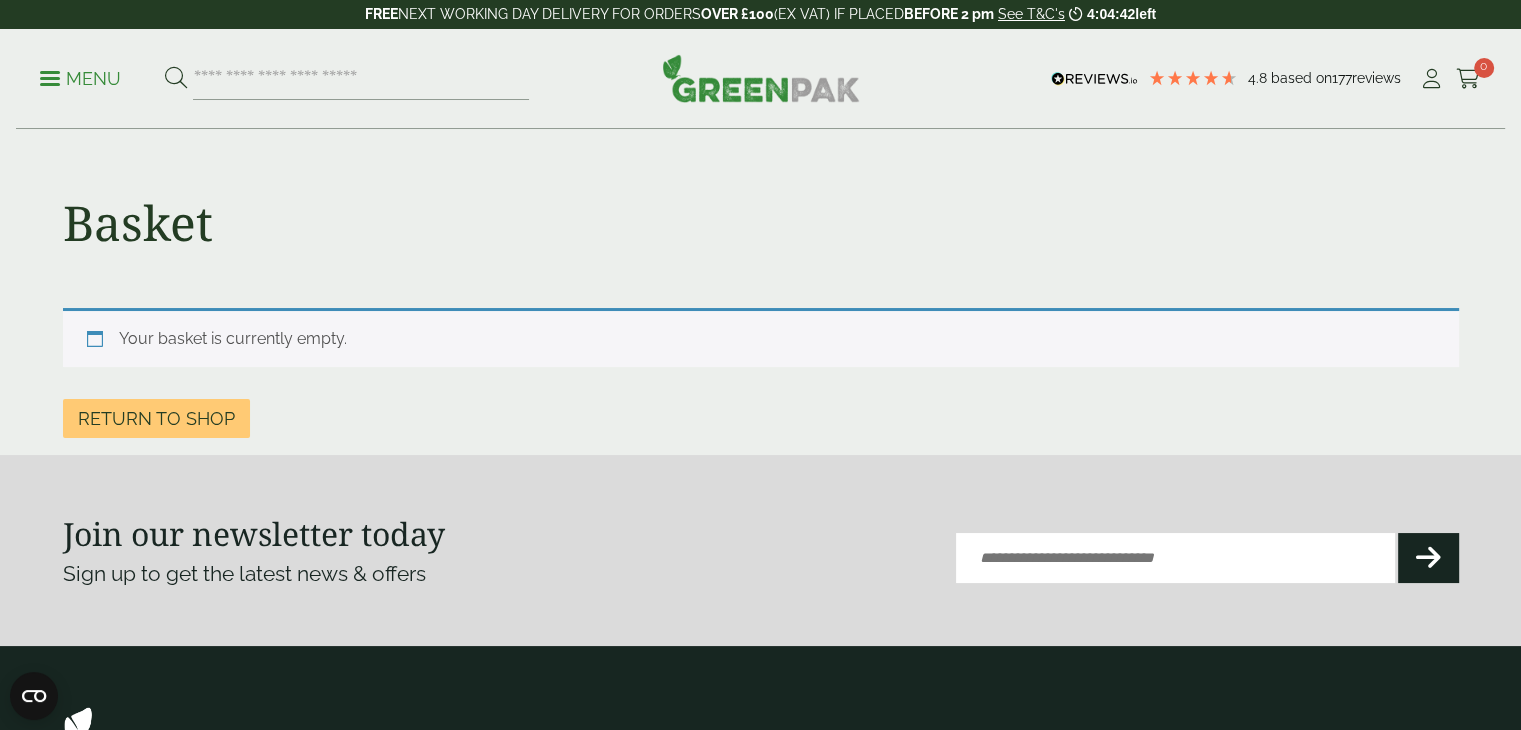 click on "Menu
4.8   Based on  177  reviews My Account" at bounding box center [760, 79] 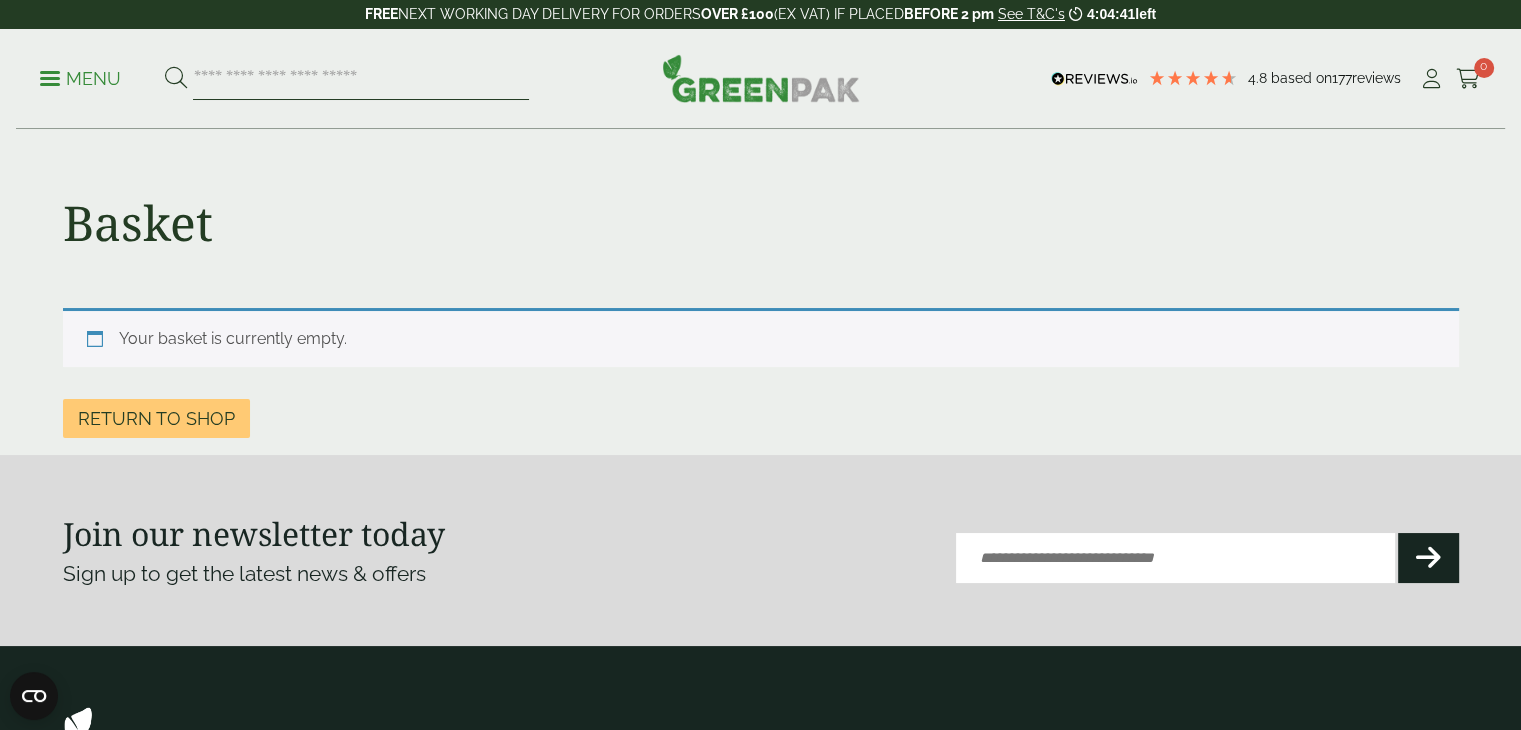 click at bounding box center [361, 79] 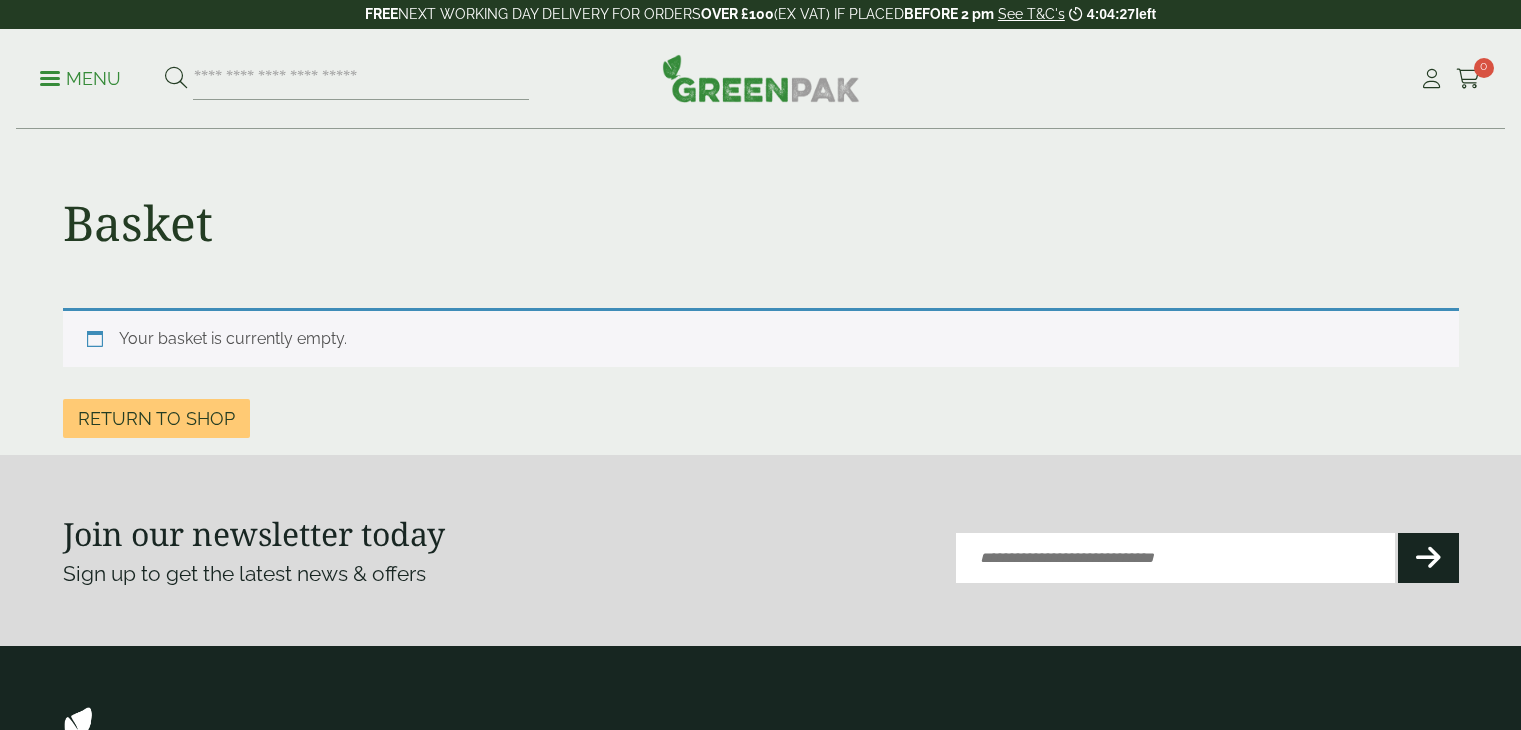 scroll, scrollTop: 0, scrollLeft: 0, axis: both 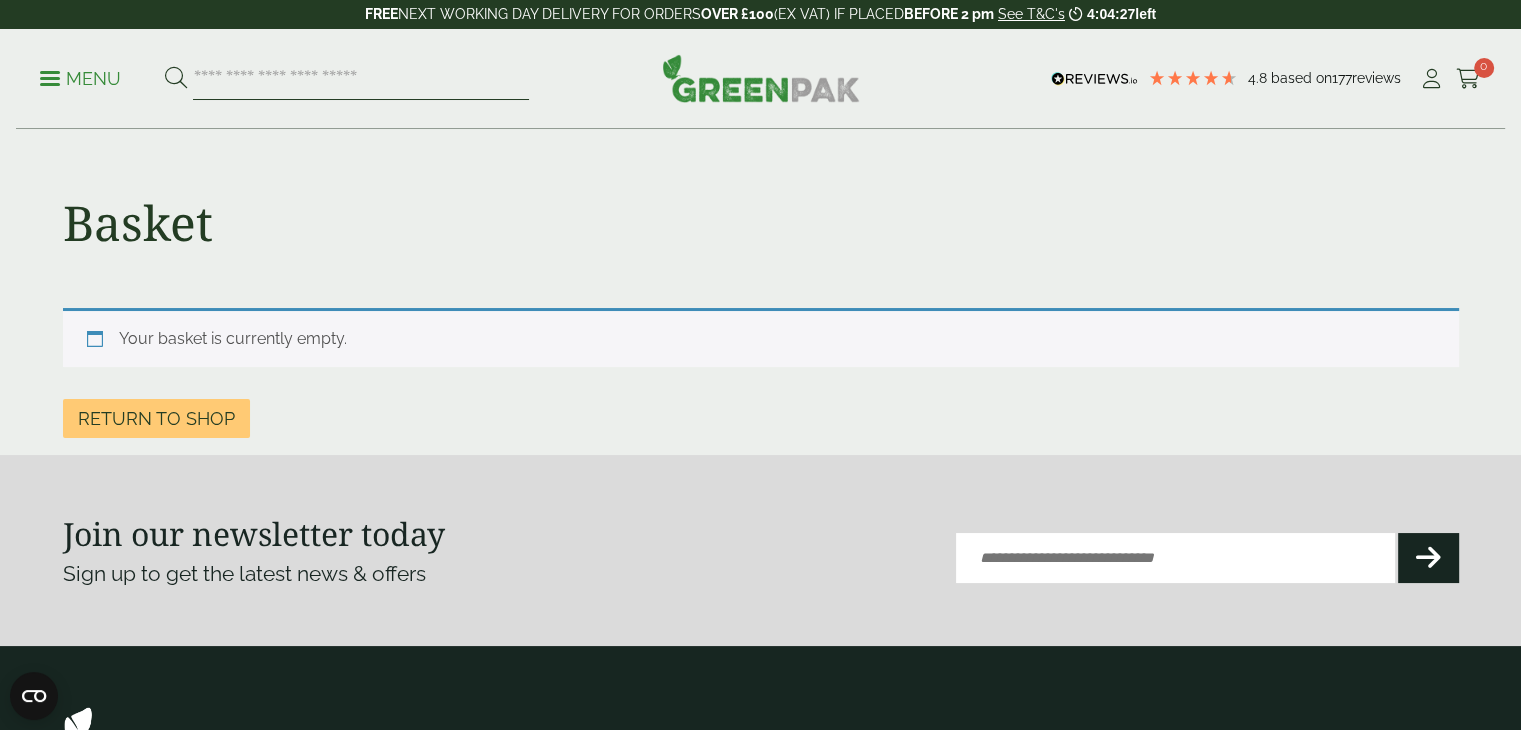 click at bounding box center (361, 79) 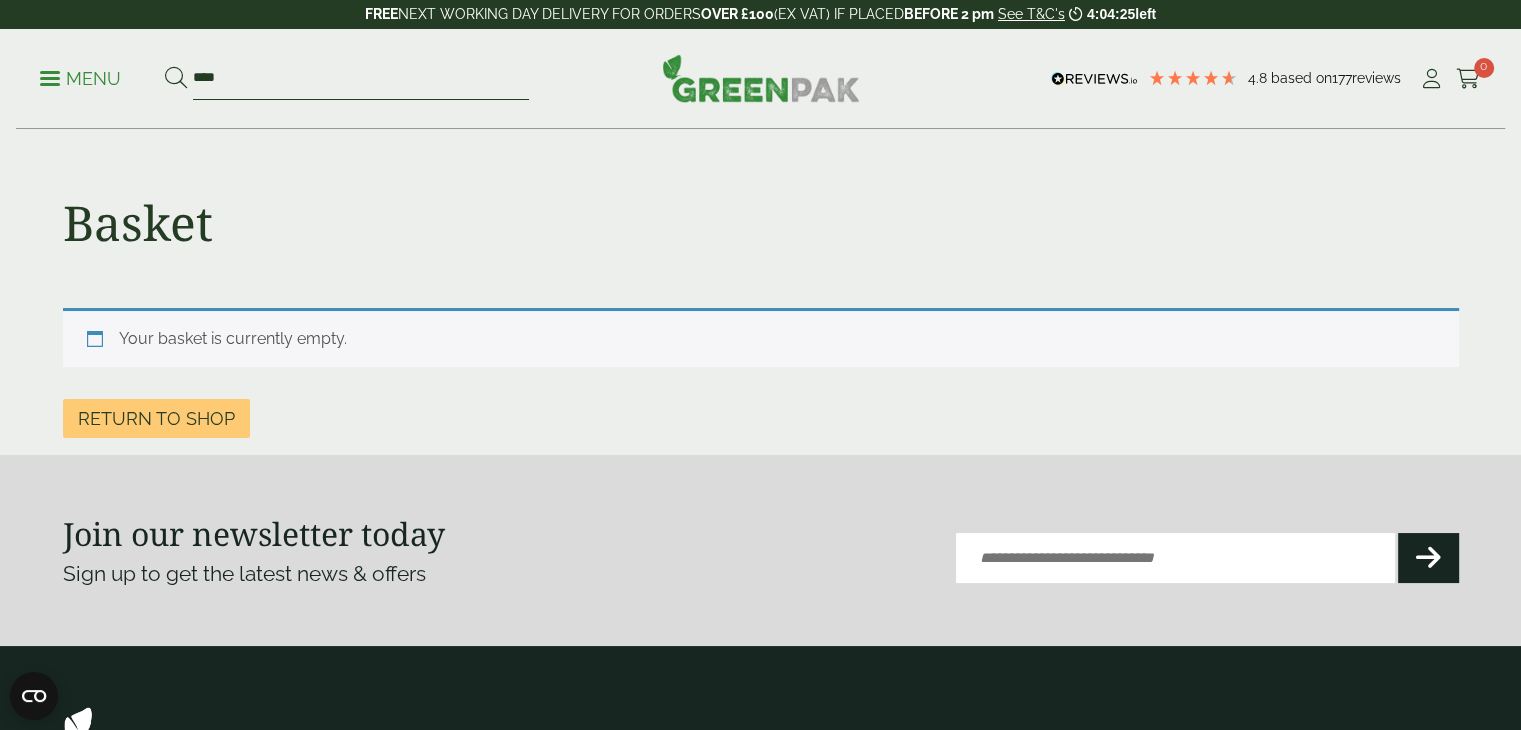 type on "****" 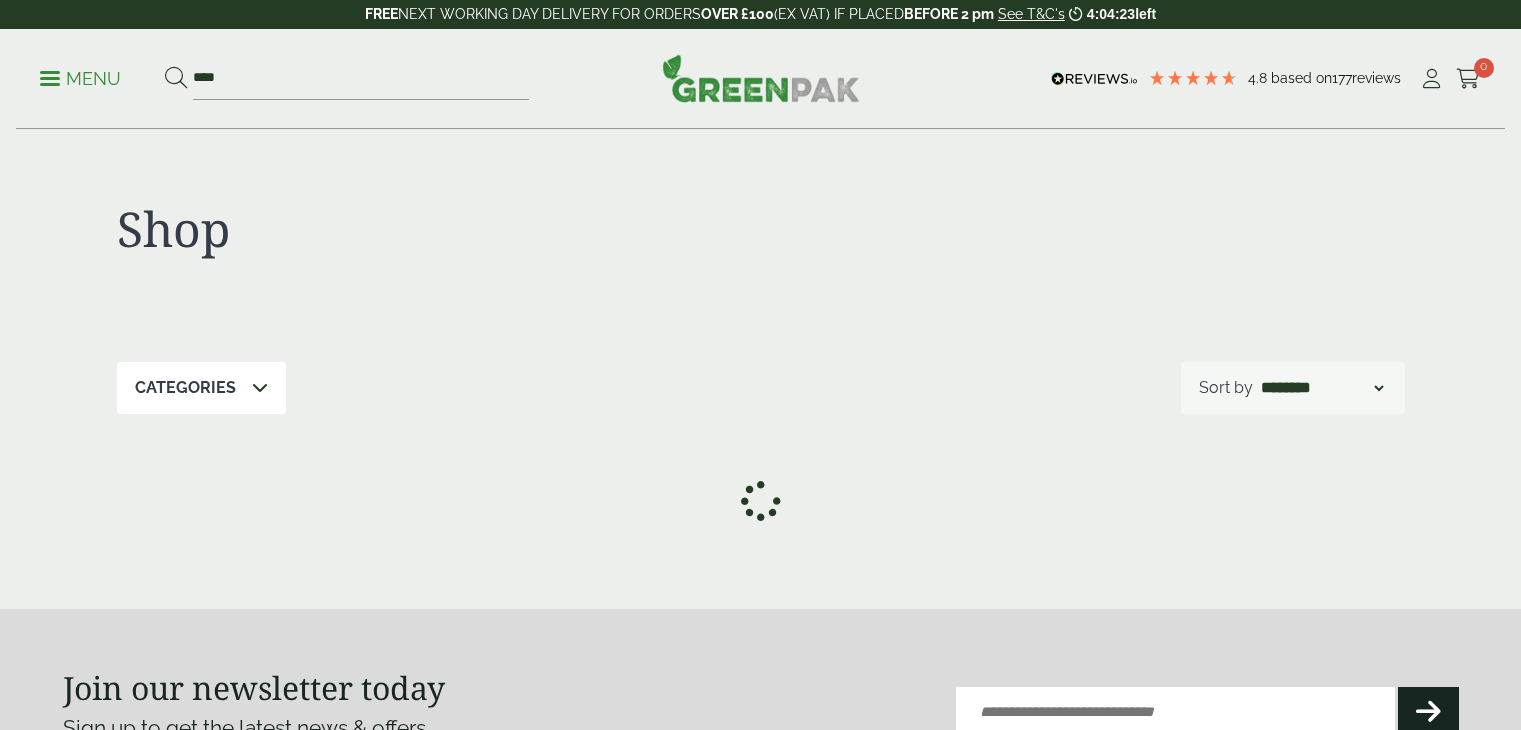 scroll, scrollTop: 0, scrollLeft: 0, axis: both 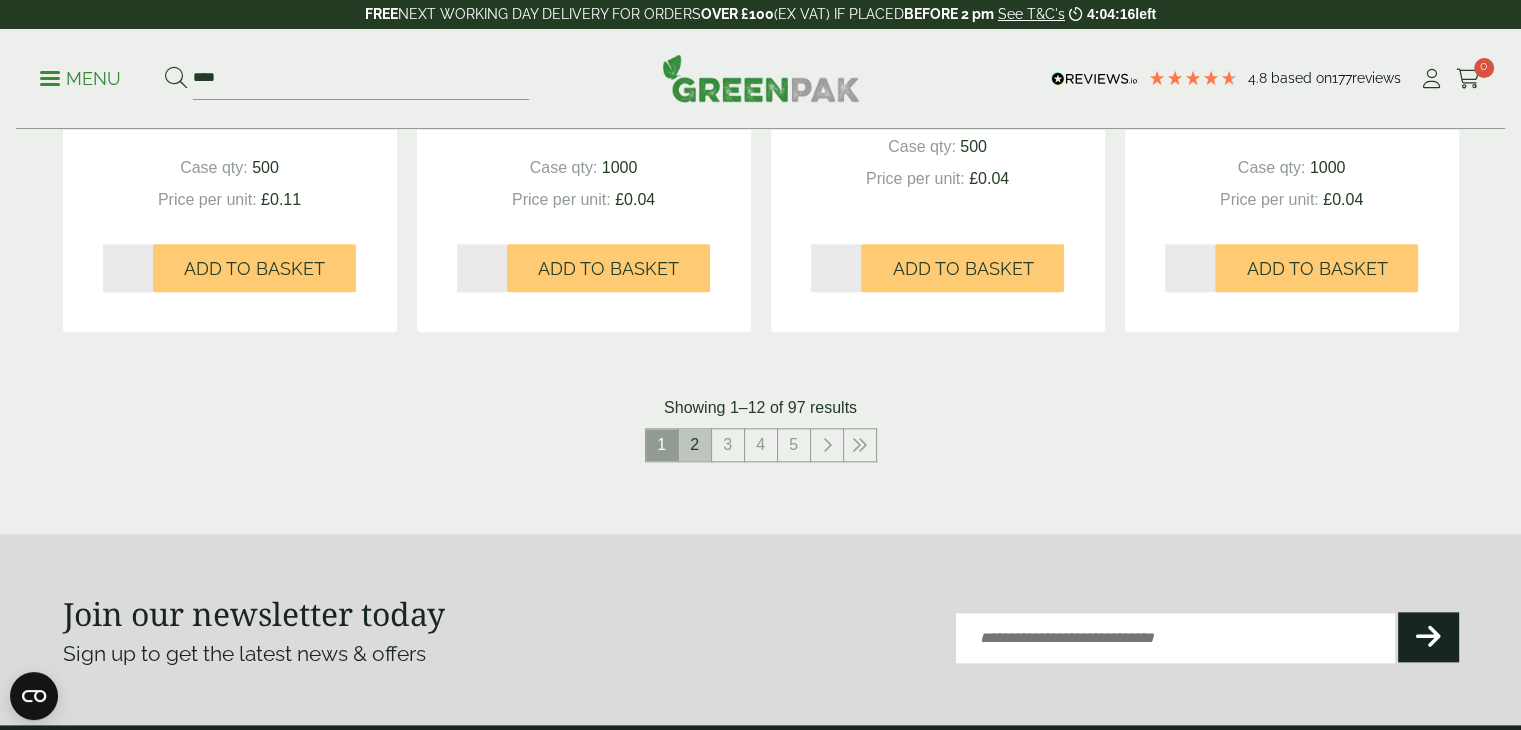 click on "2" at bounding box center [695, 445] 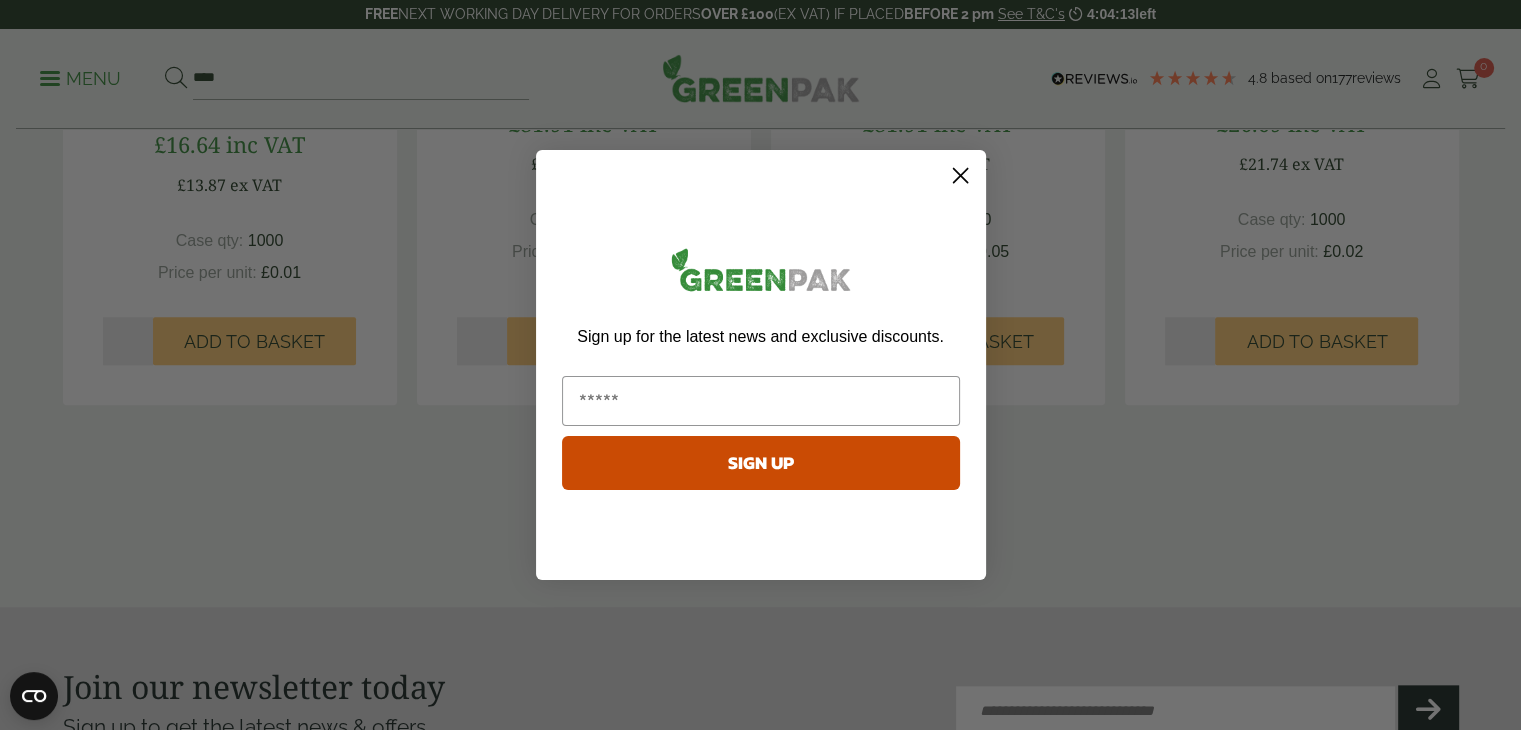 scroll, scrollTop: 1900, scrollLeft: 0, axis: vertical 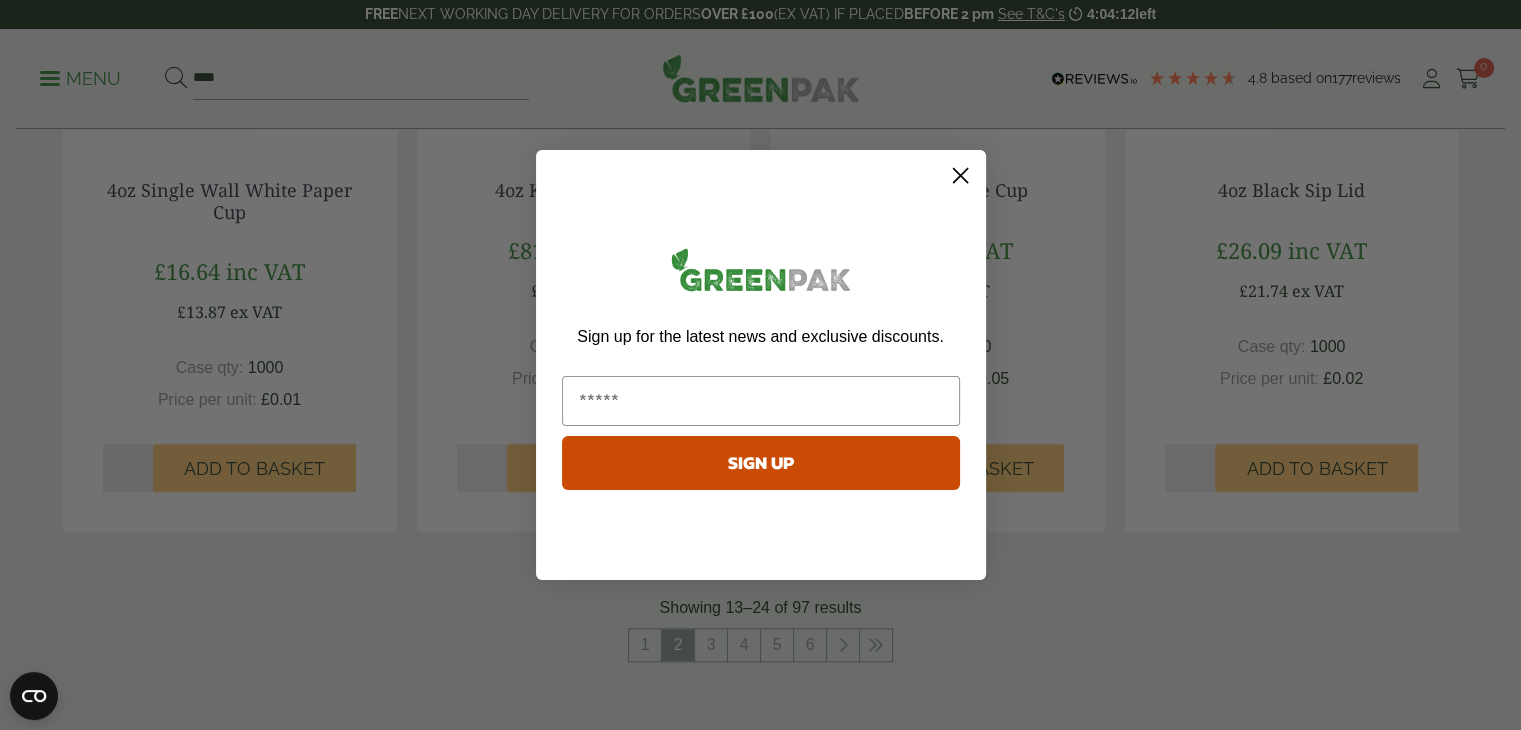 click 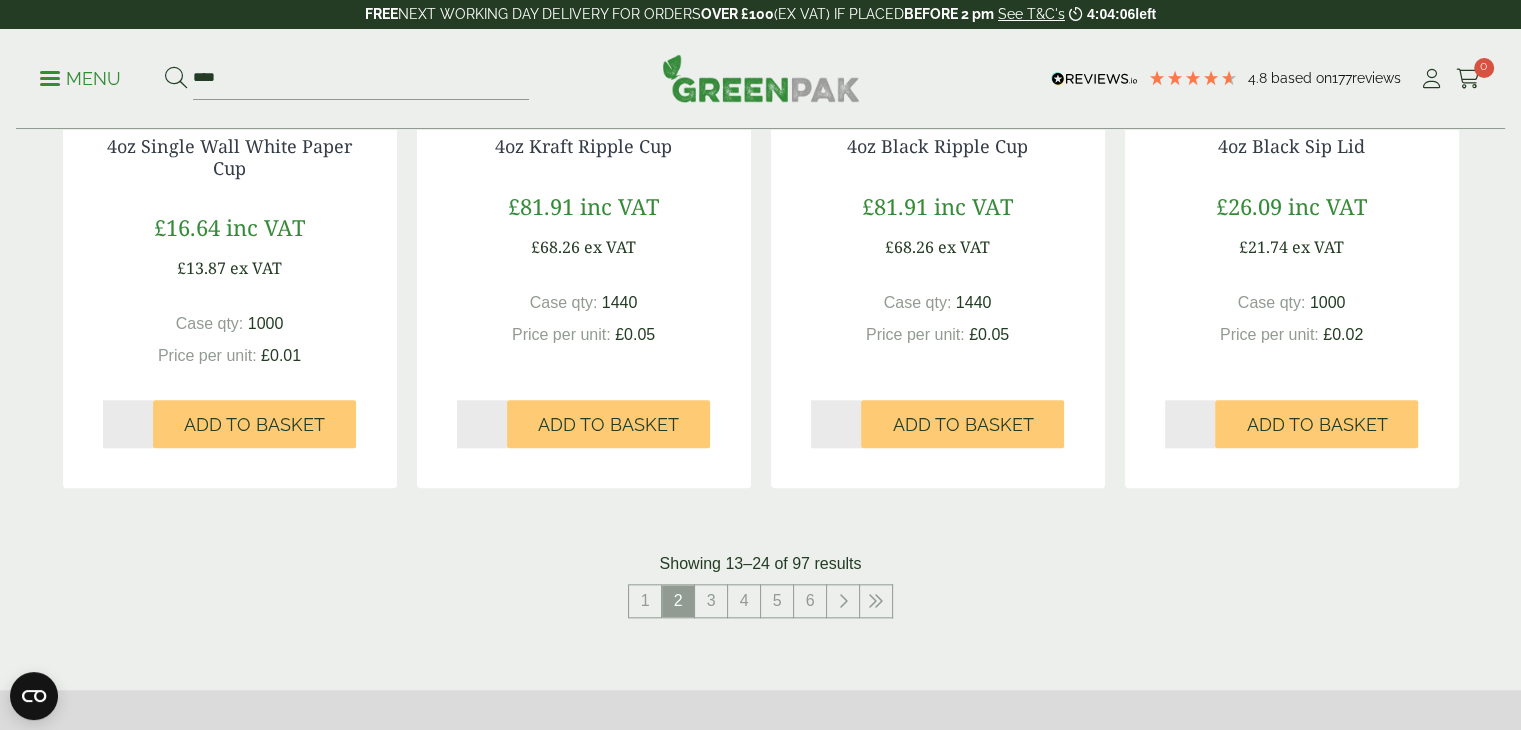 scroll, scrollTop: 2100, scrollLeft: 0, axis: vertical 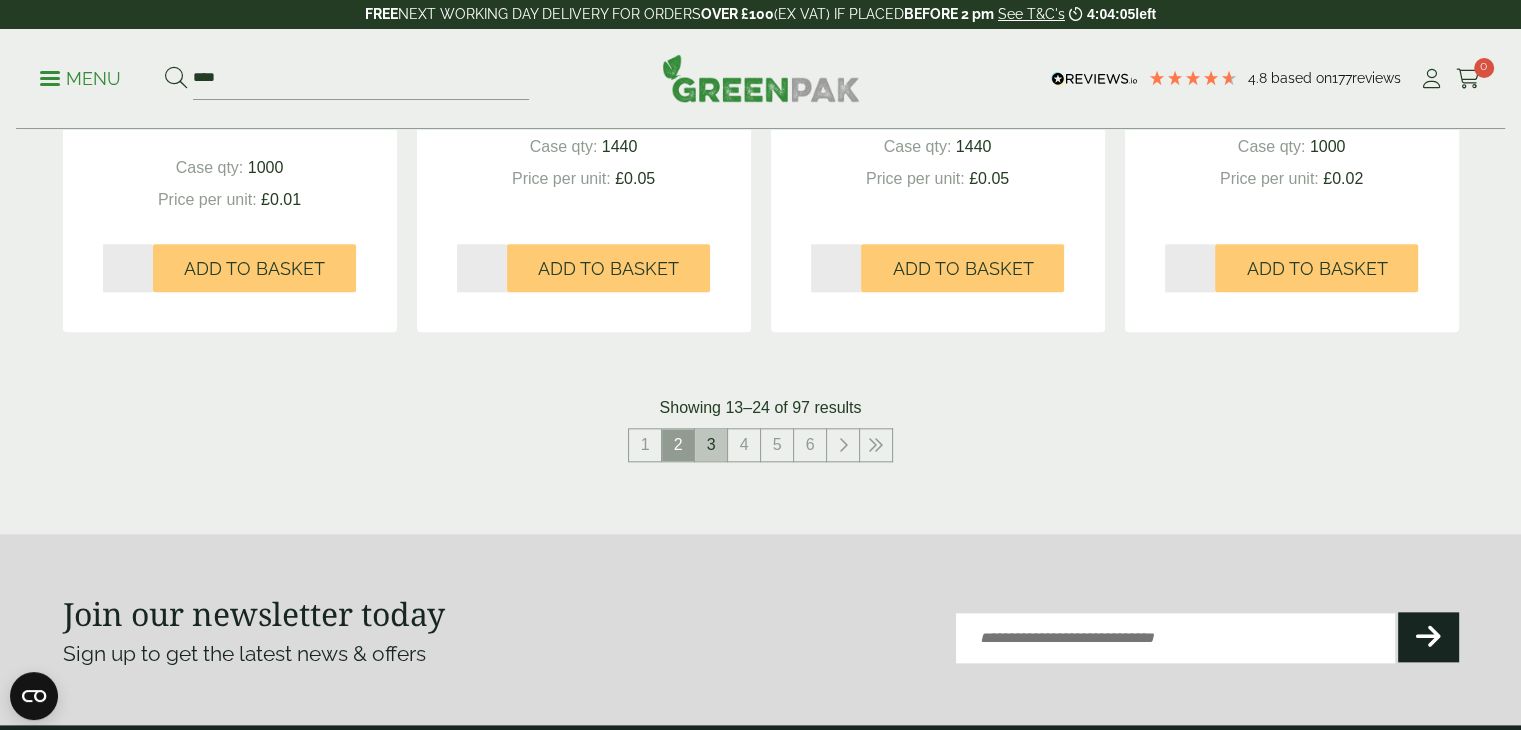 click on "3" at bounding box center [711, 445] 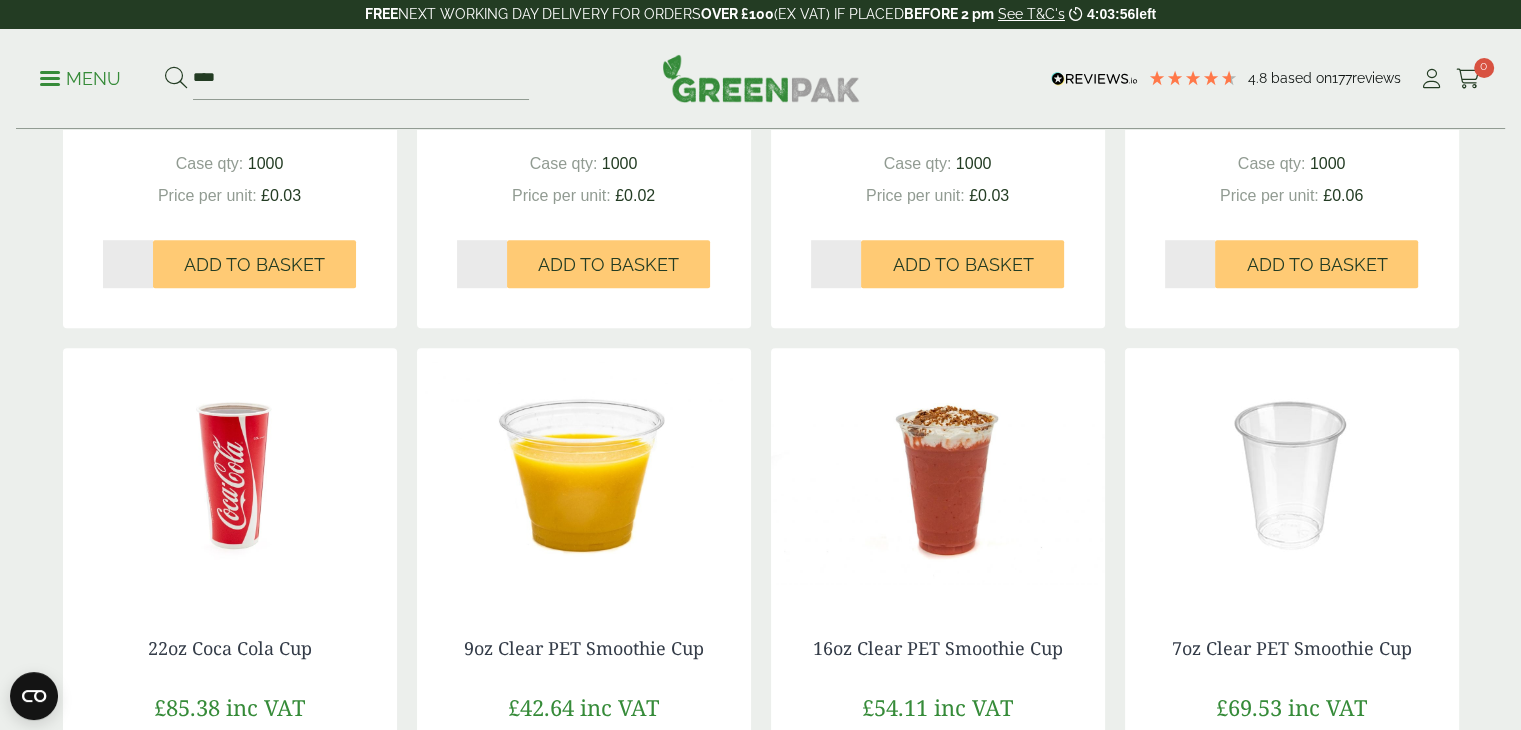scroll, scrollTop: 1400, scrollLeft: 0, axis: vertical 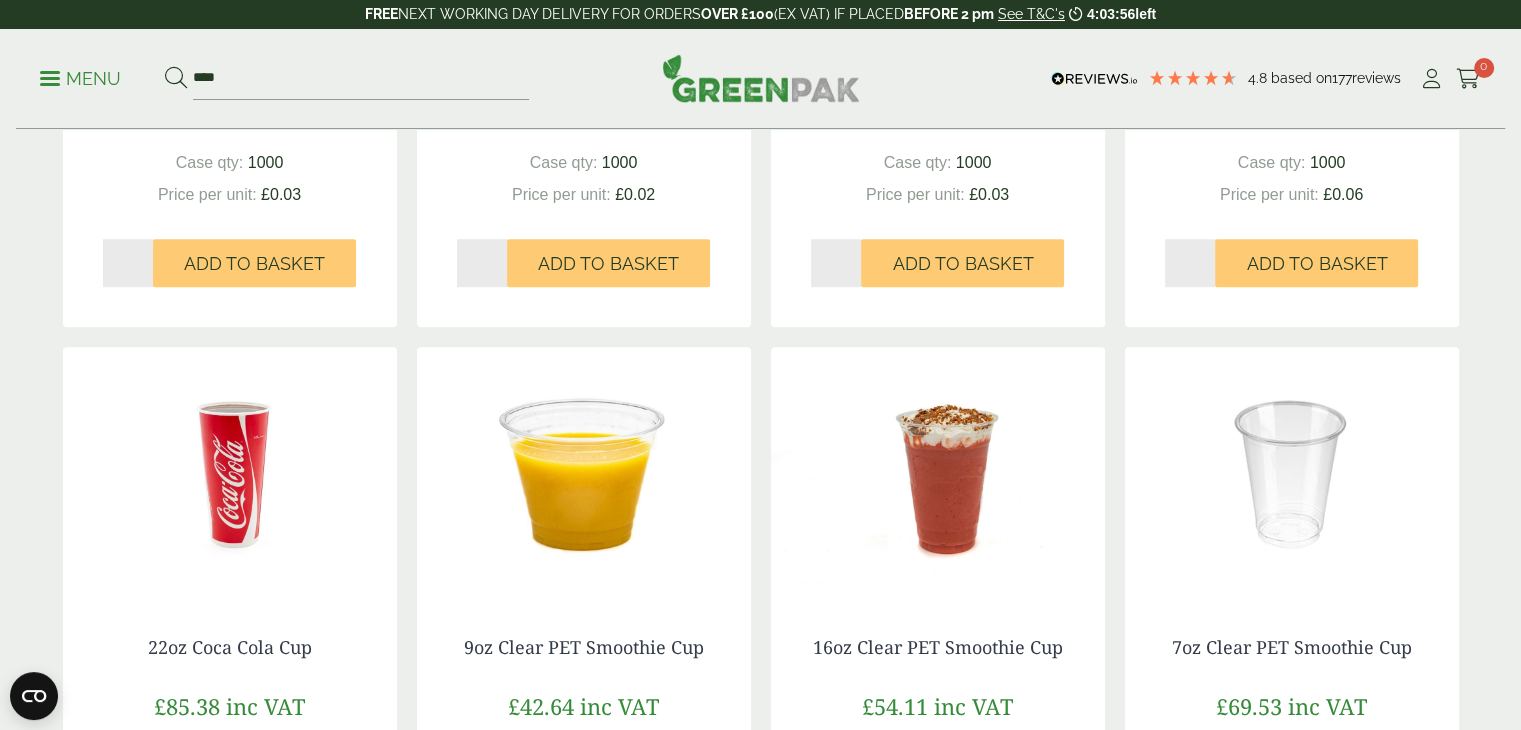 click at bounding box center (584, 472) 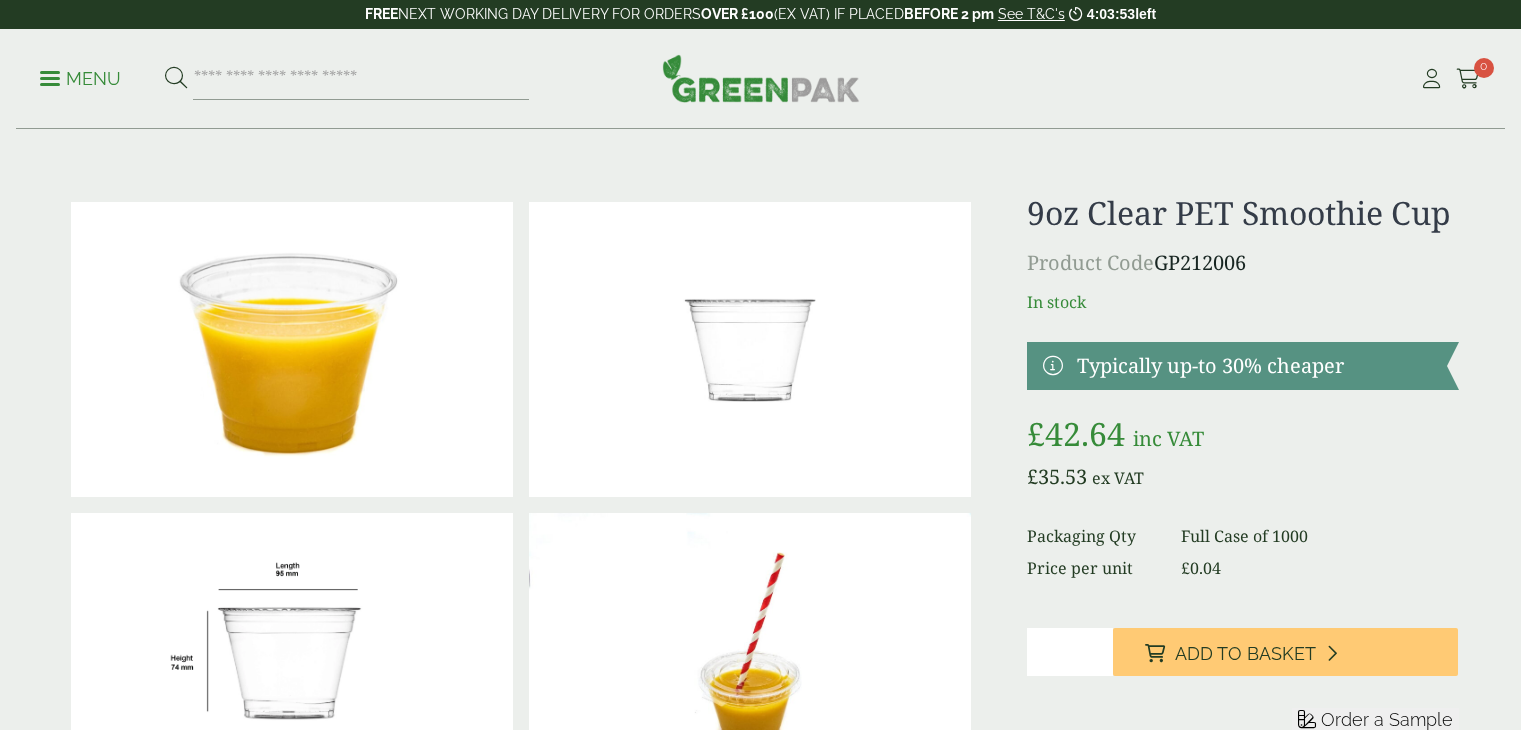 scroll, scrollTop: 0, scrollLeft: 0, axis: both 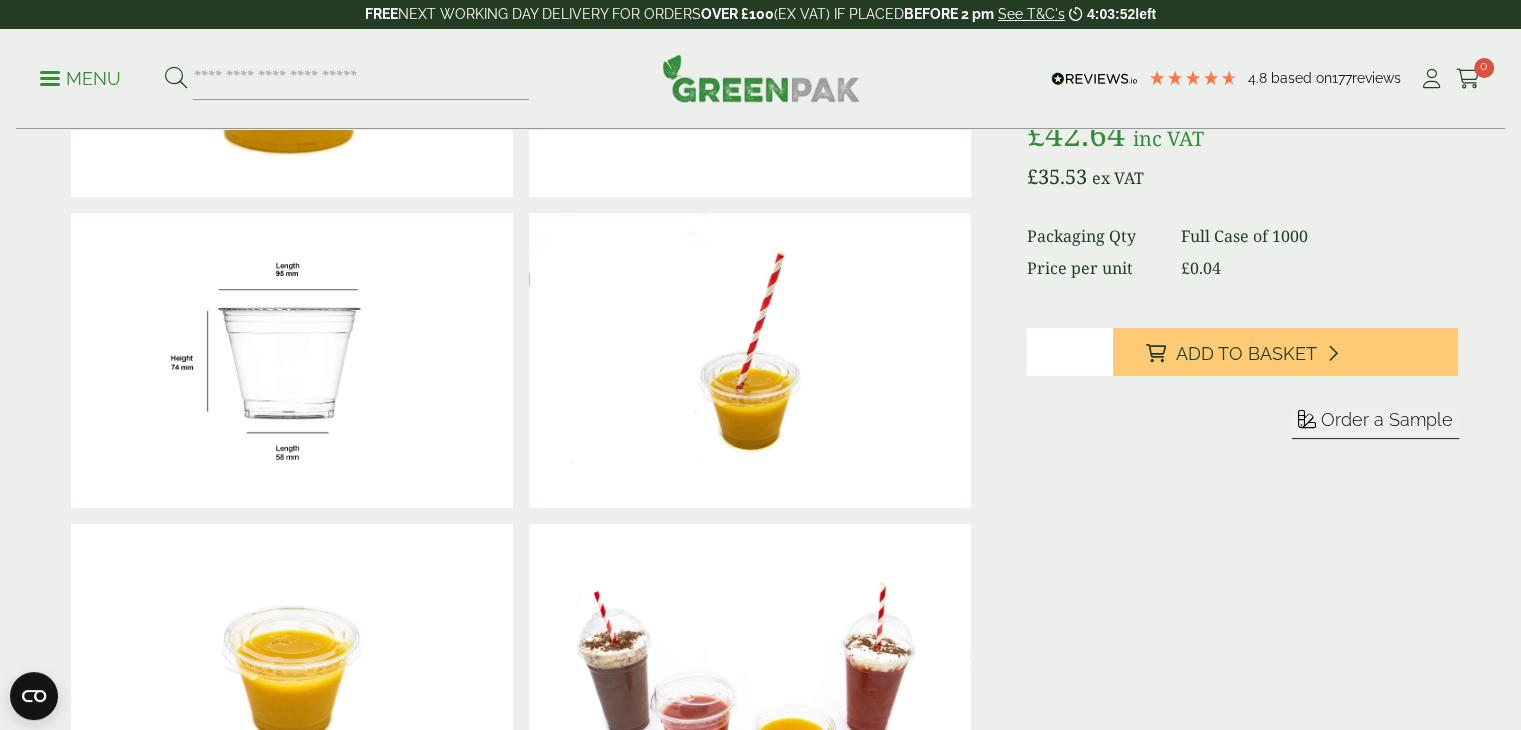 click on "*" at bounding box center [1070, 352] 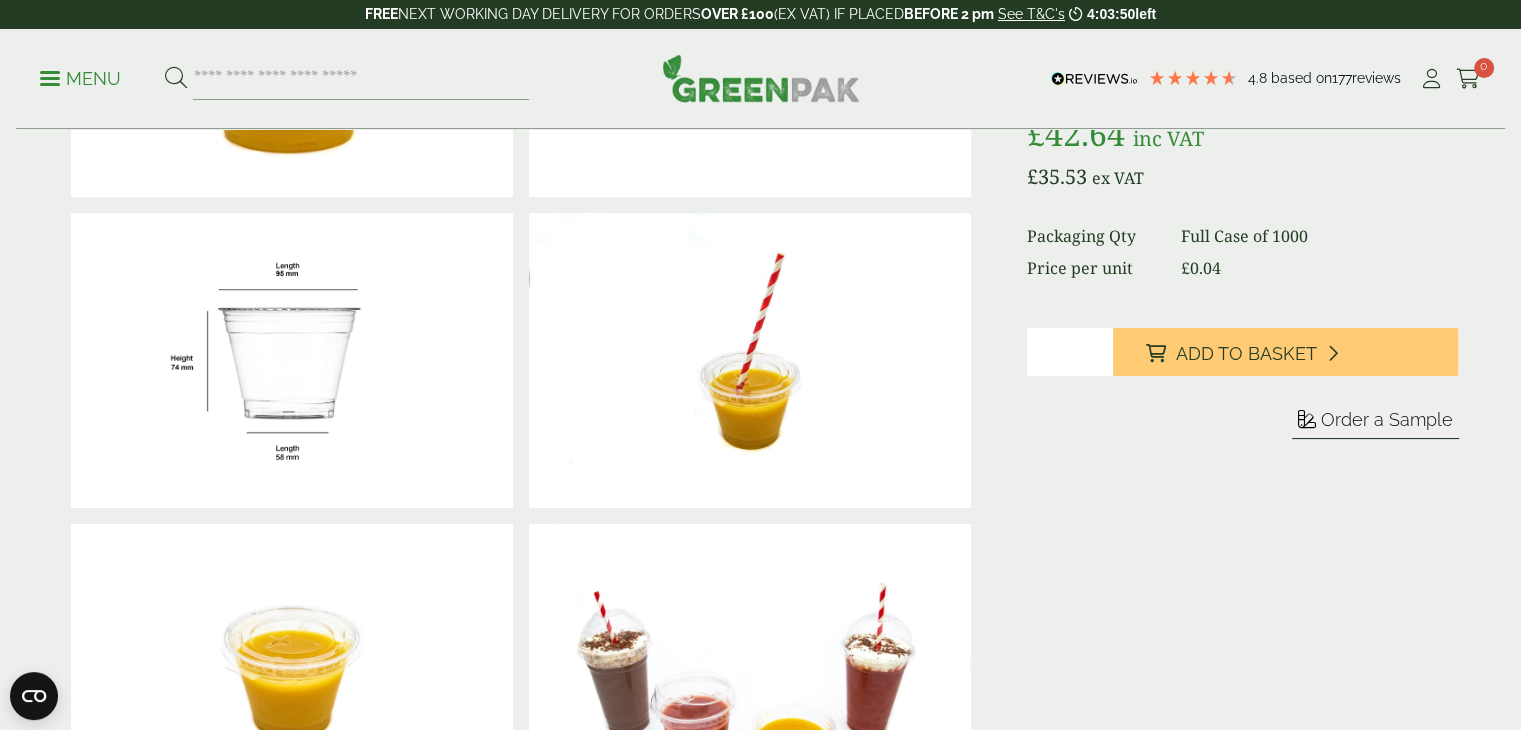 drag, startPoint x: 1070, startPoint y: 355, endPoint x: 1011, endPoint y: 355, distance: 59 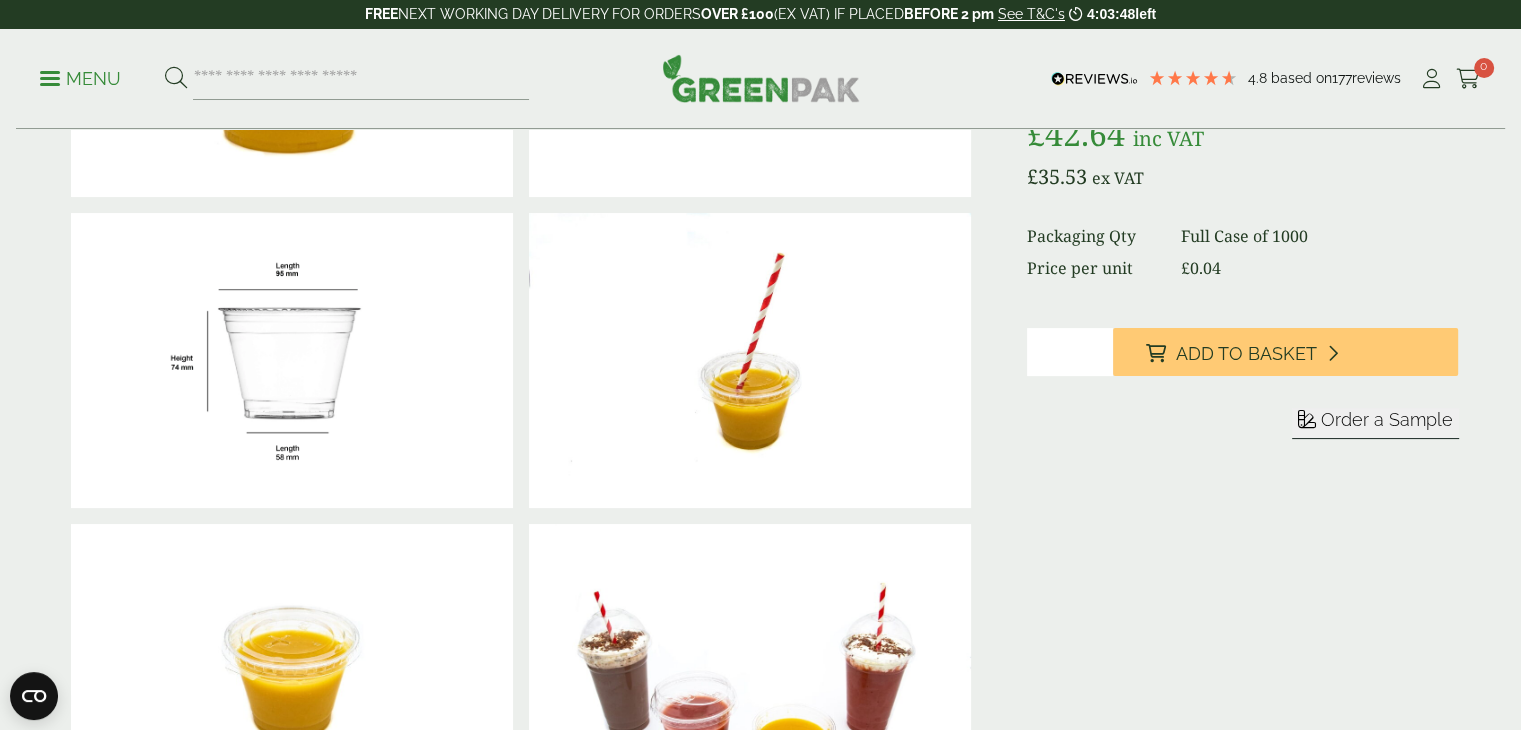 type on "**" 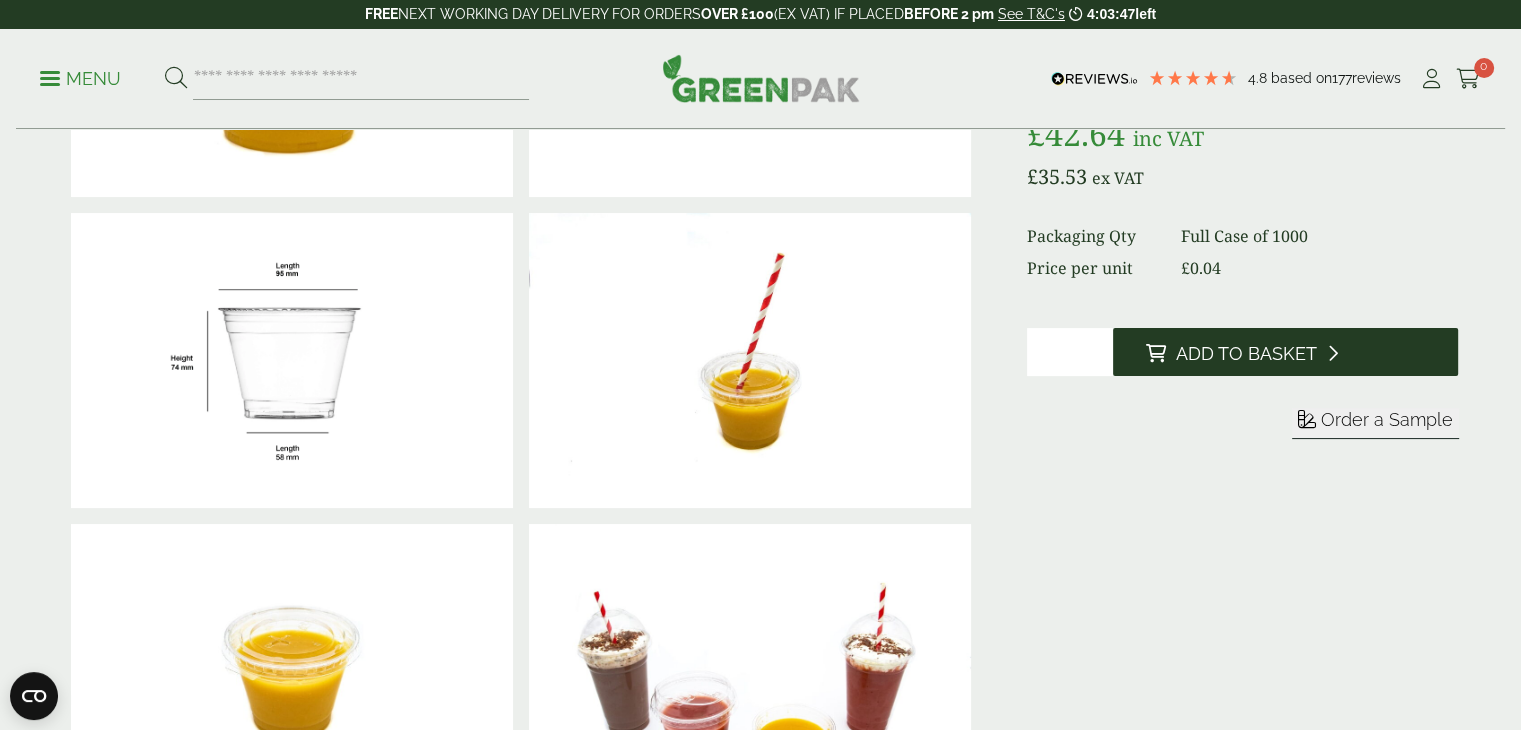 click at bounding box center (1155, 353) 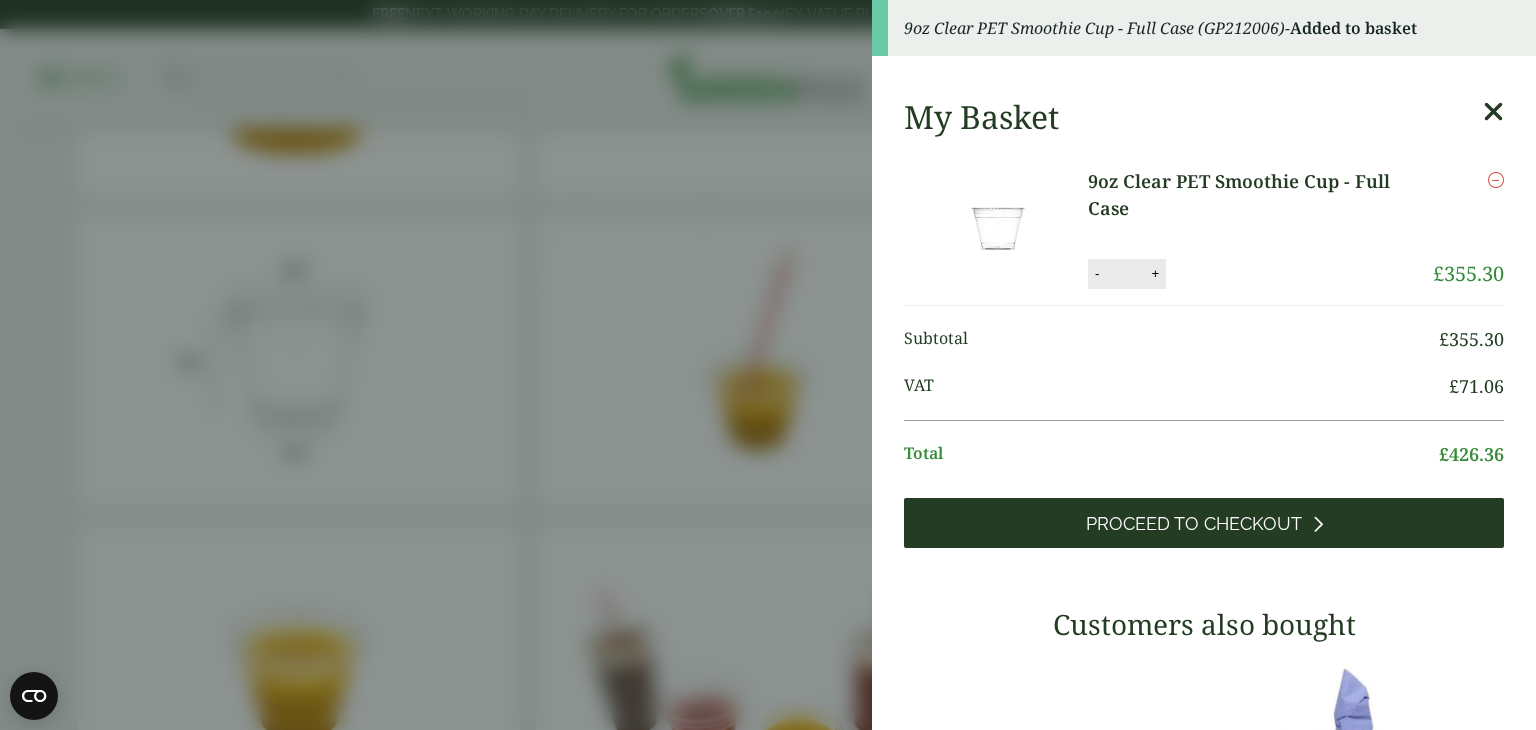 click on "Proceed to Checkout" at bounding box center (1194, 524) 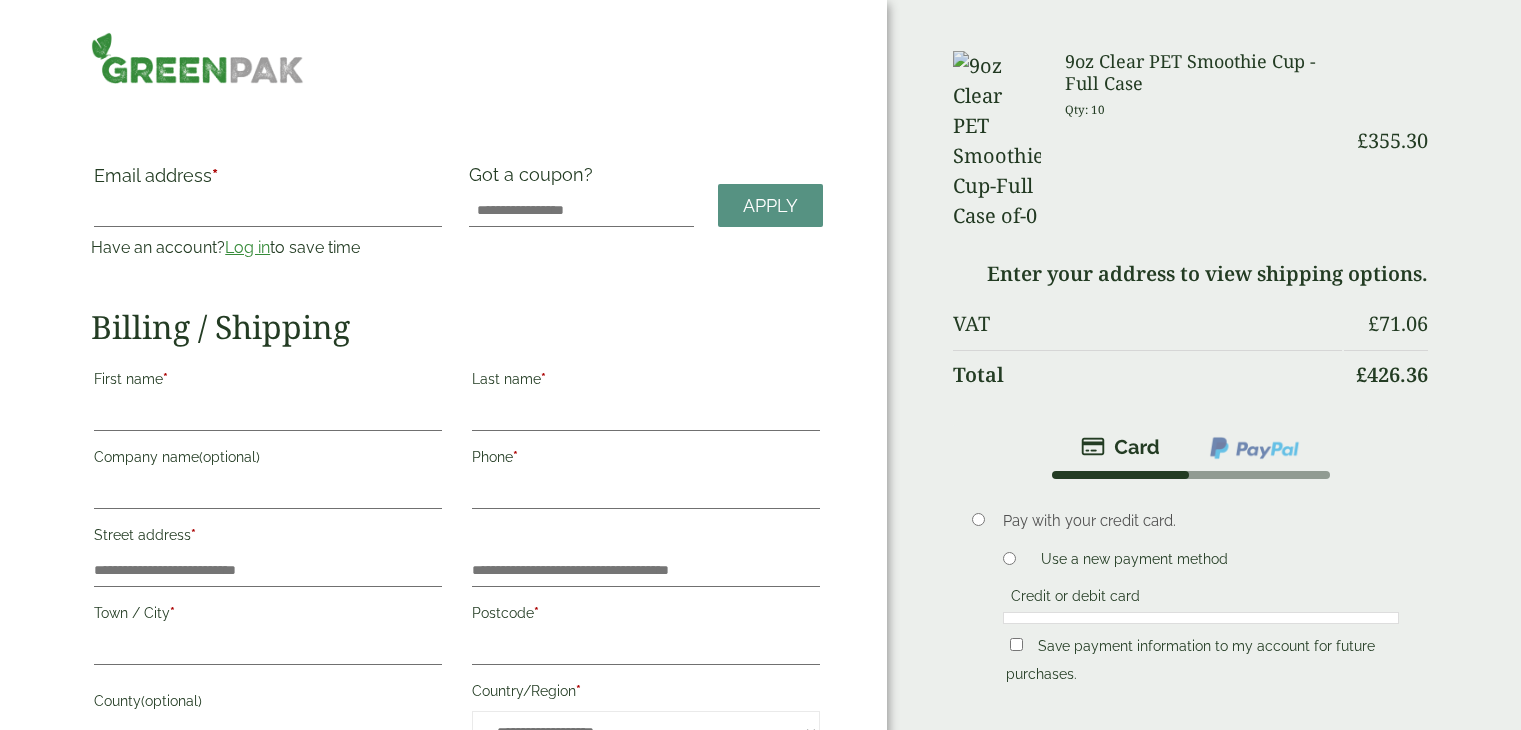 scroll, scrollTop: 0, scrollLeft: 0, axis: both 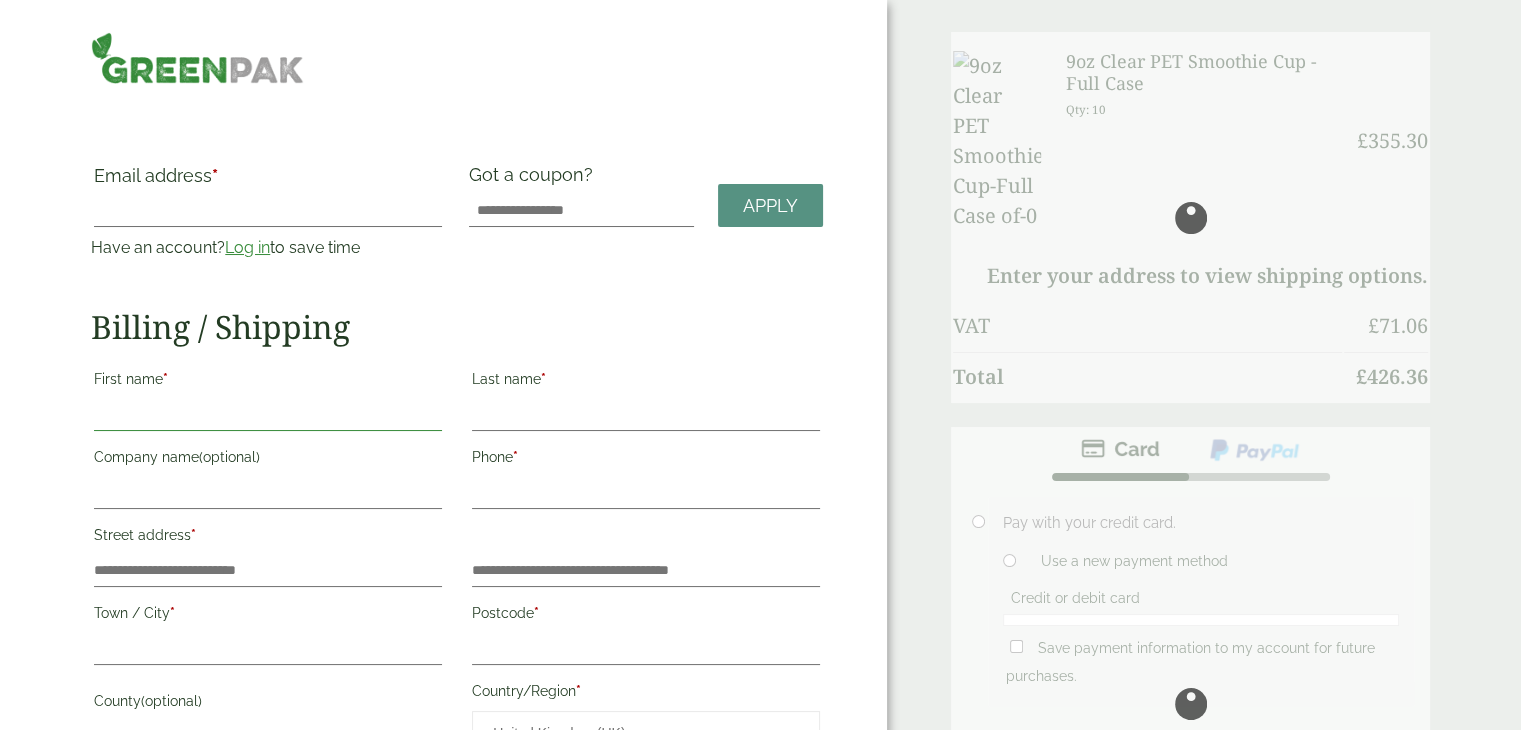 click on "First name  *" at bounding box center (268, 415) 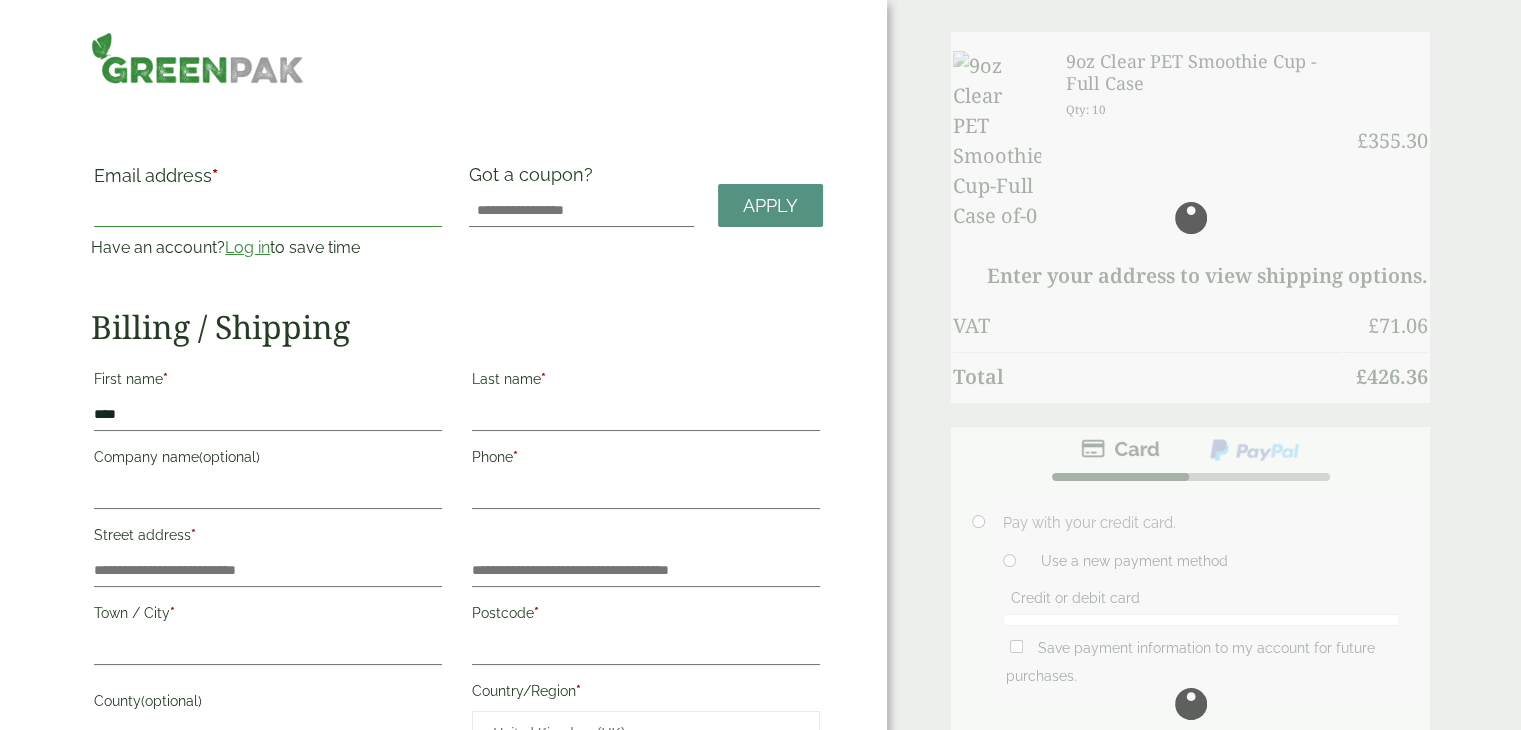 type on "**********" 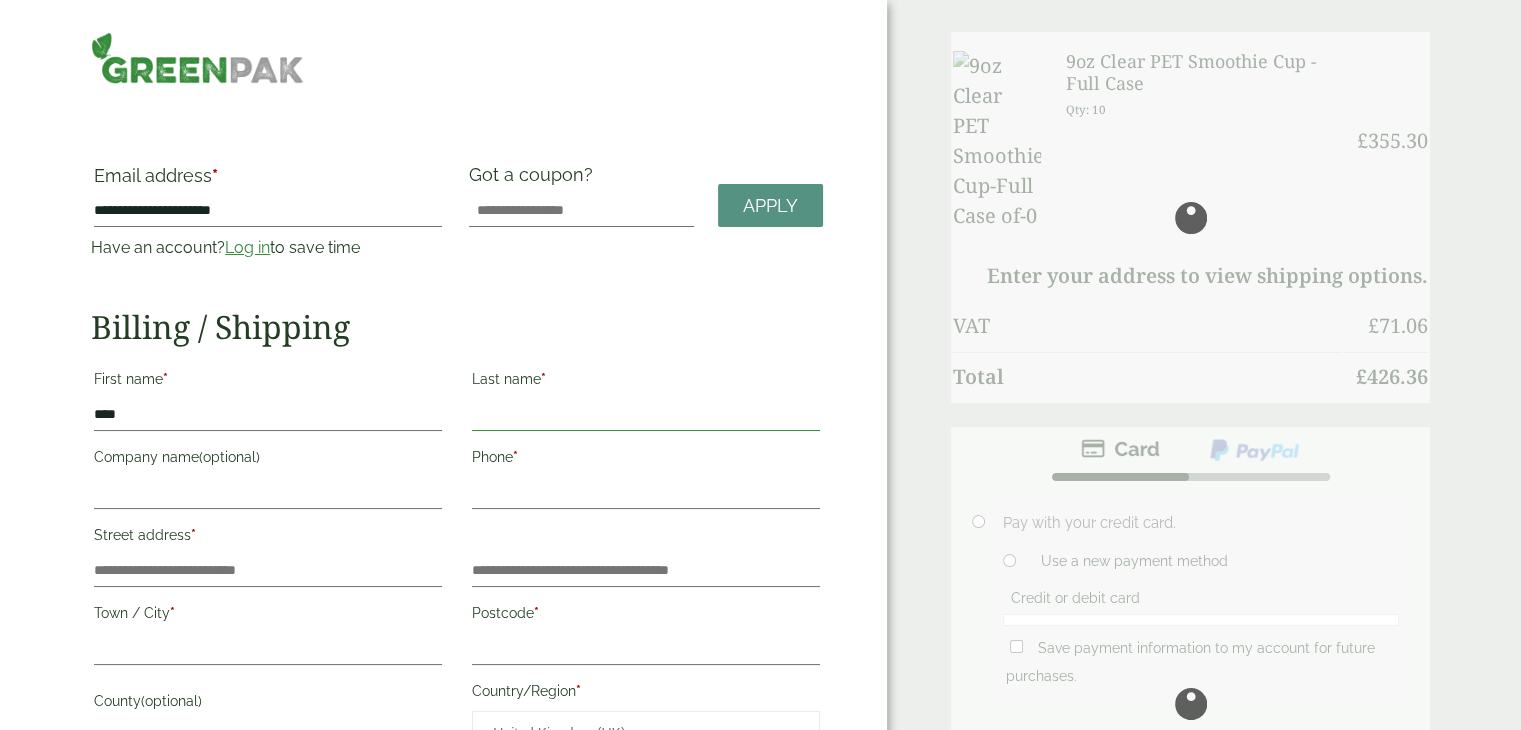 type on "*****" 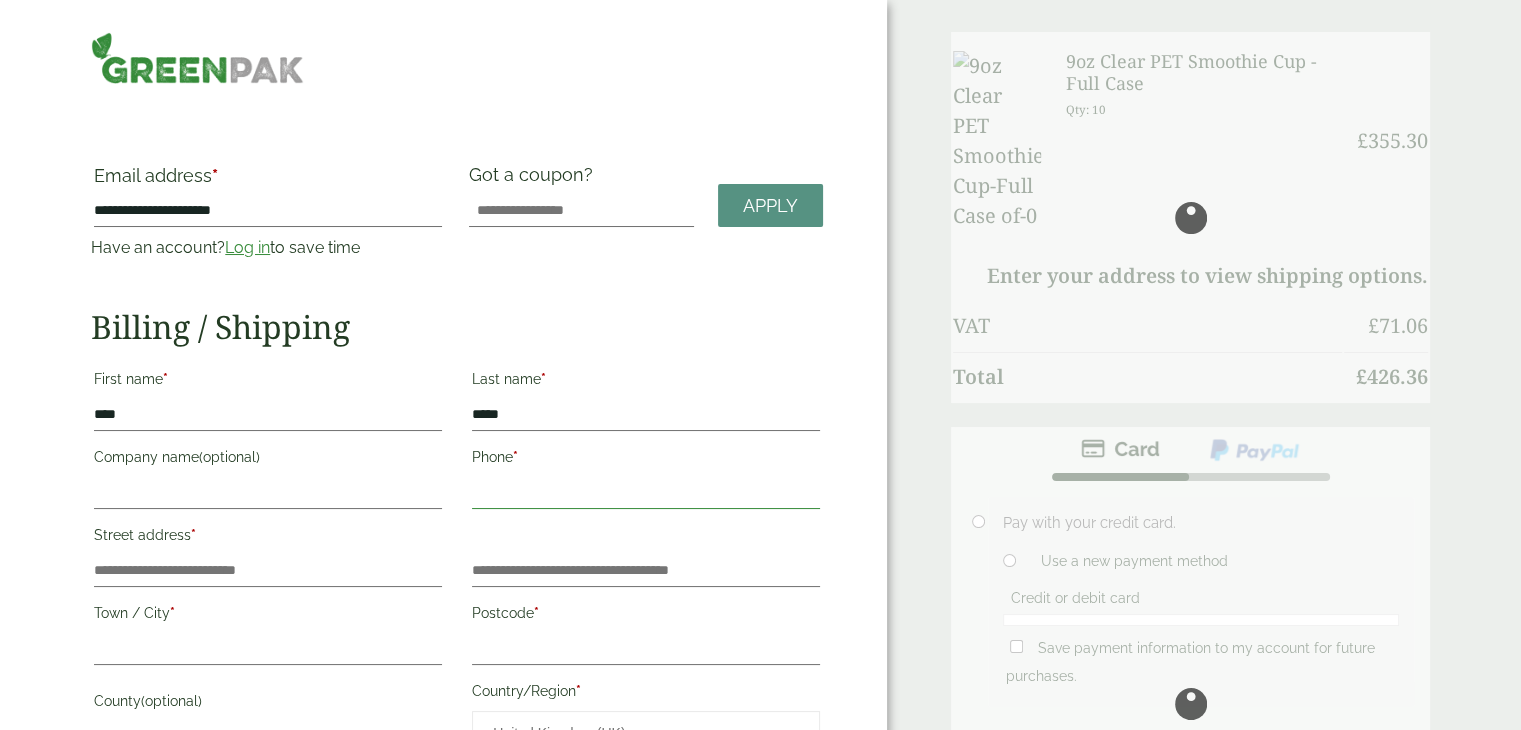type on "**********" 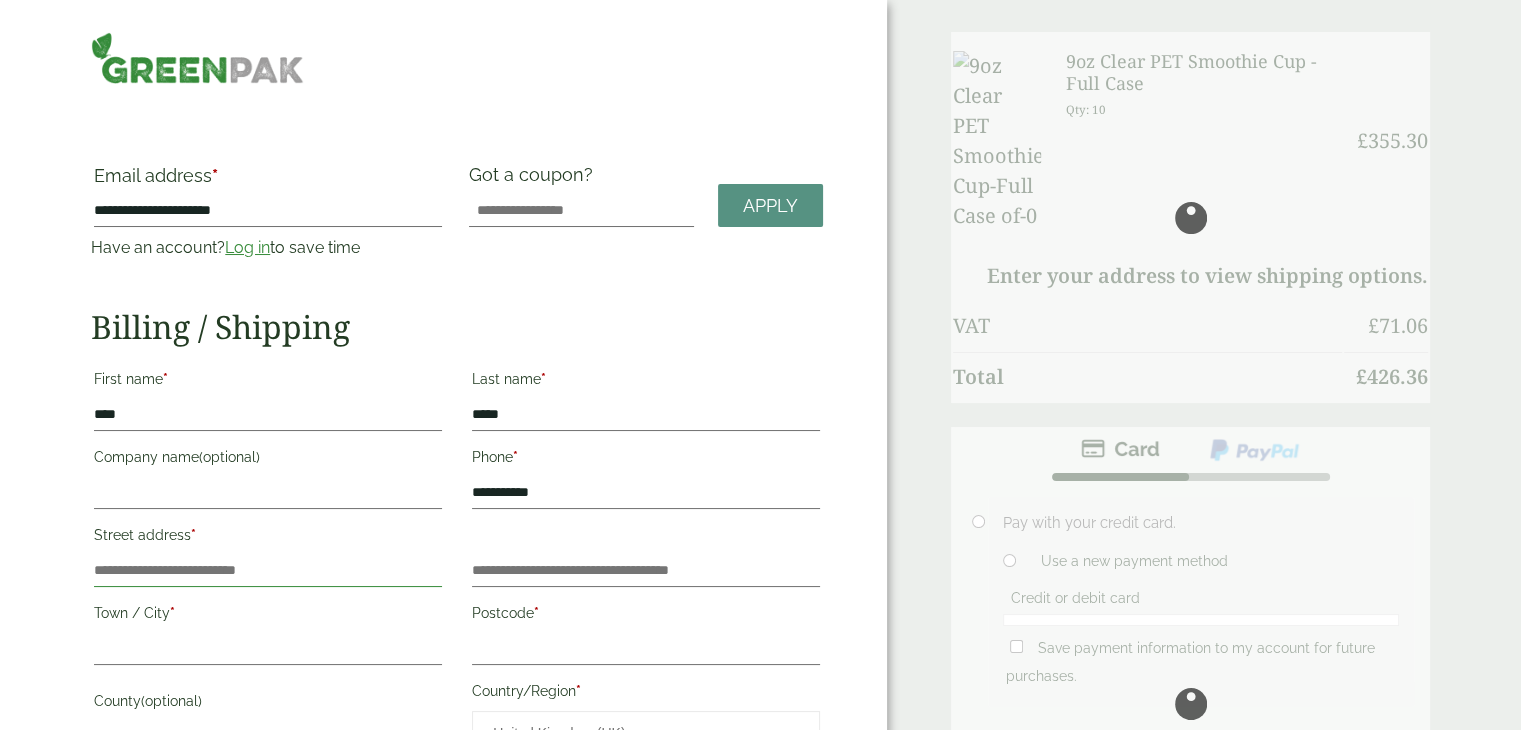 type on "**********" 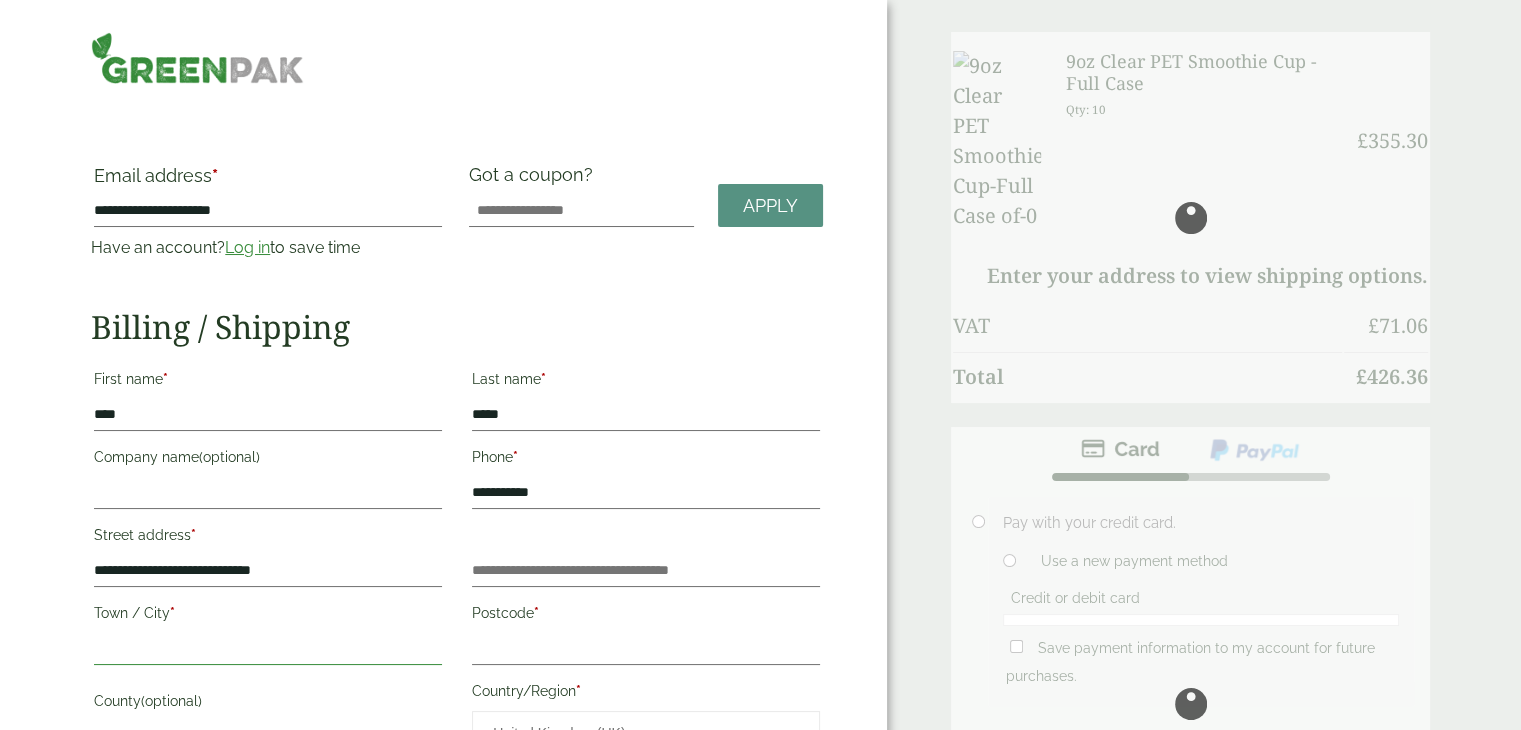 type on "******" 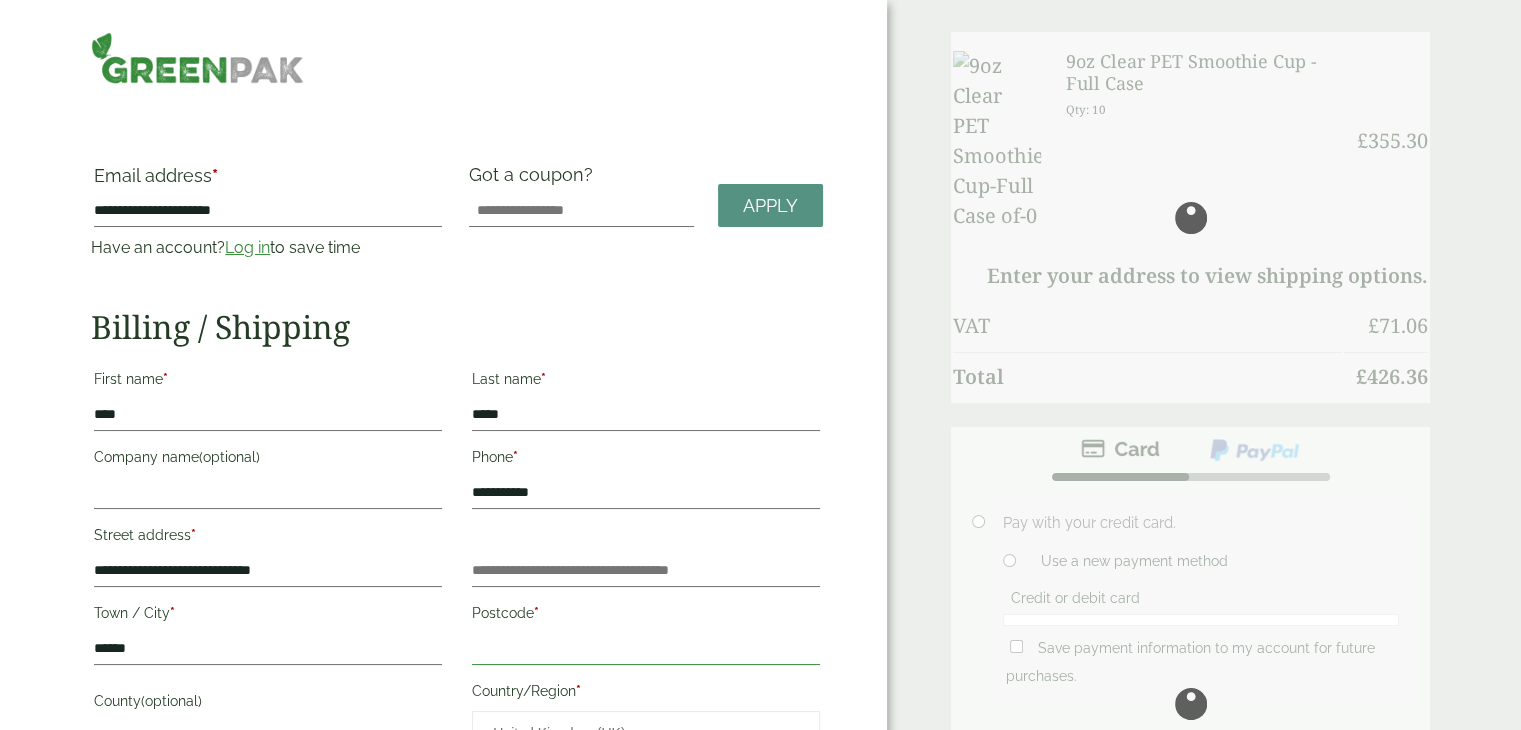 type on "*******" 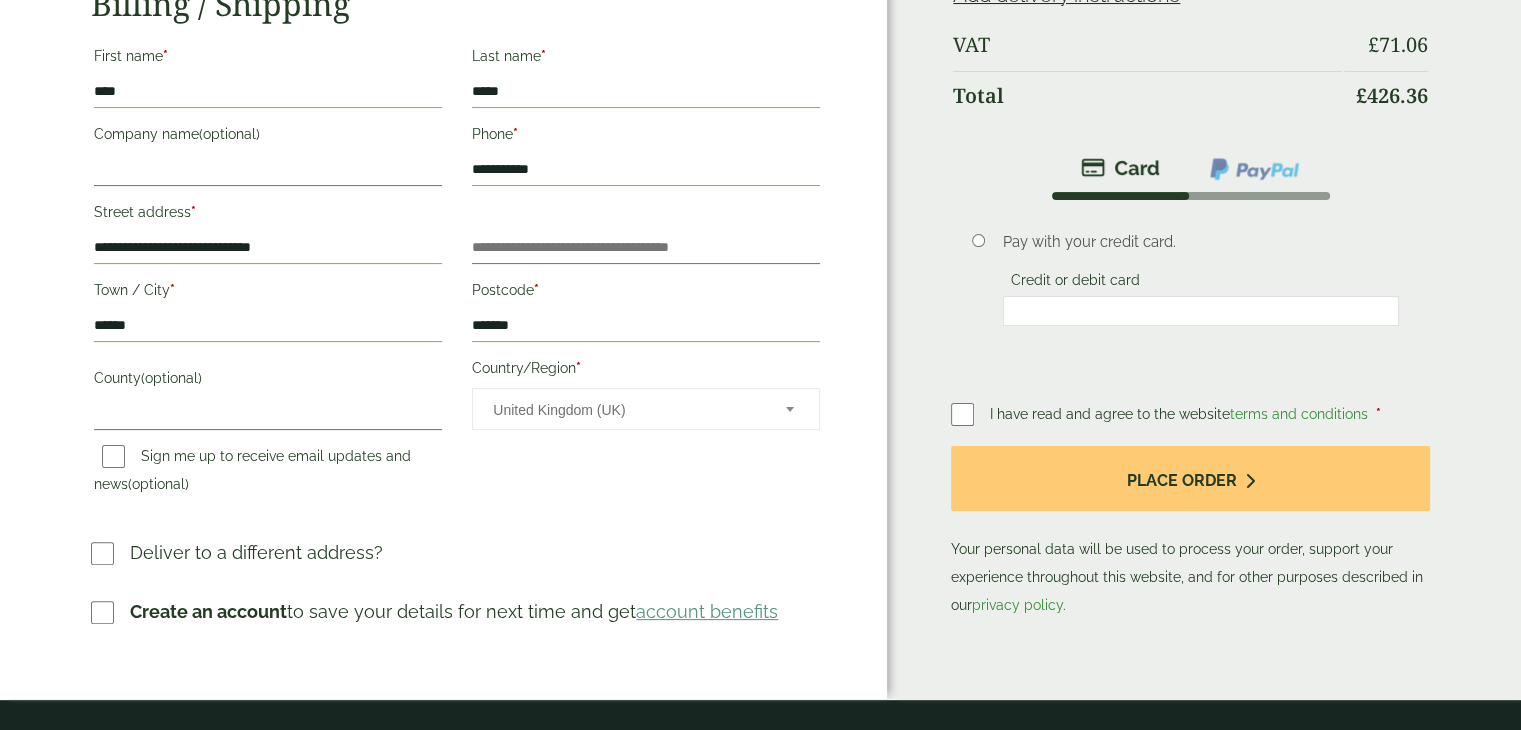 scroll, scrollTop: 426, scrollLeft: 0, axis: vertical 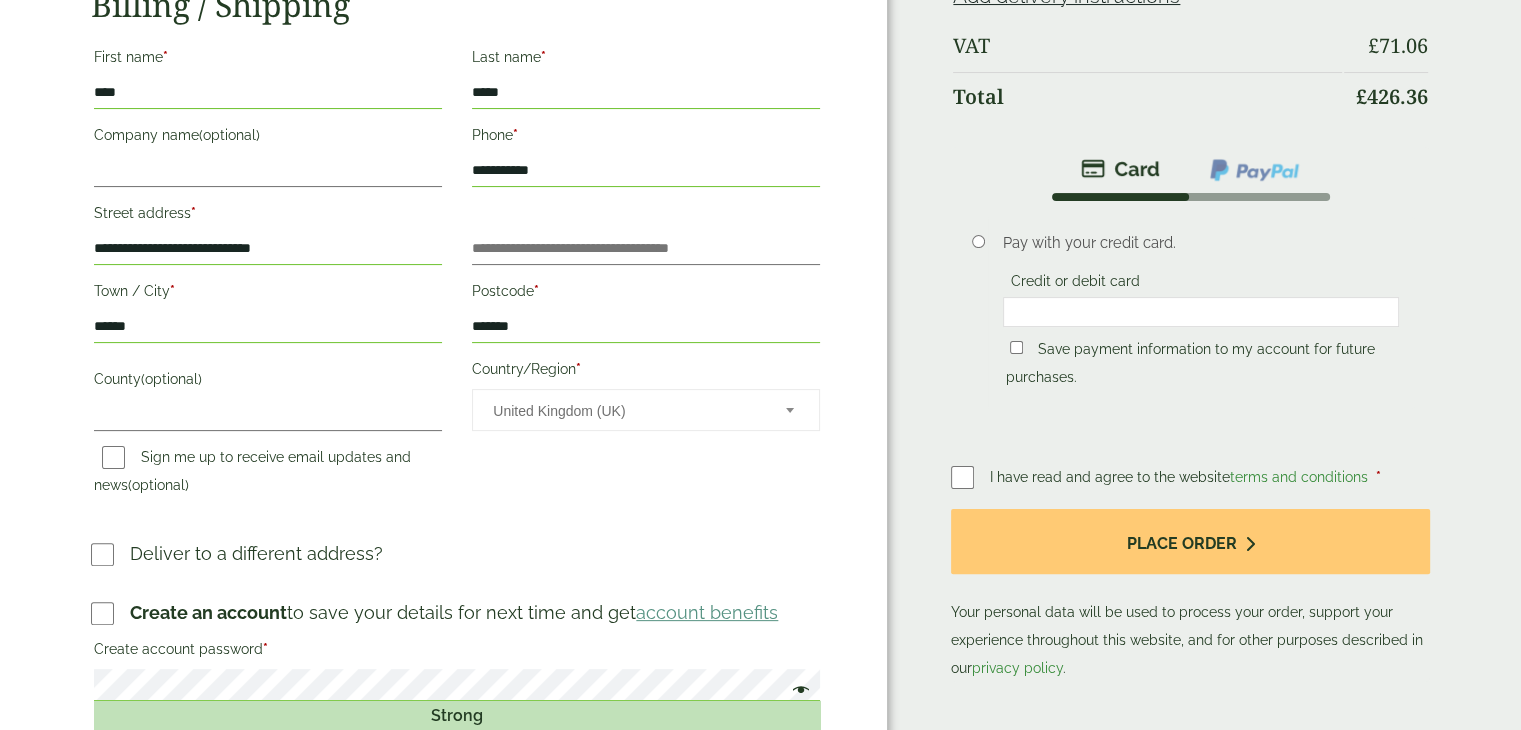 click on "Deliver to a different address?" at bounding box center (457, 561) 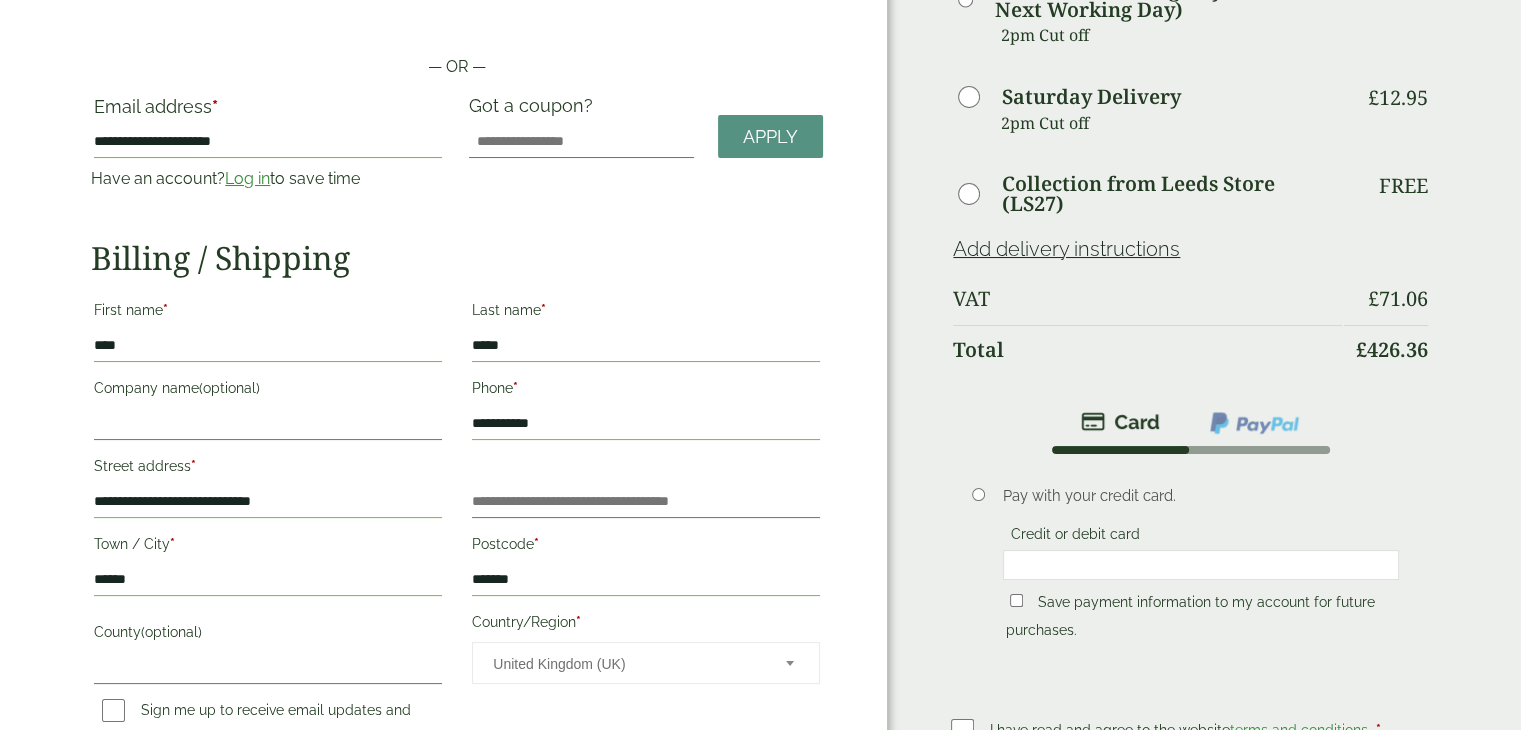 scroll, scrollTop: 126, scrollLeft: 0, axis: vertical 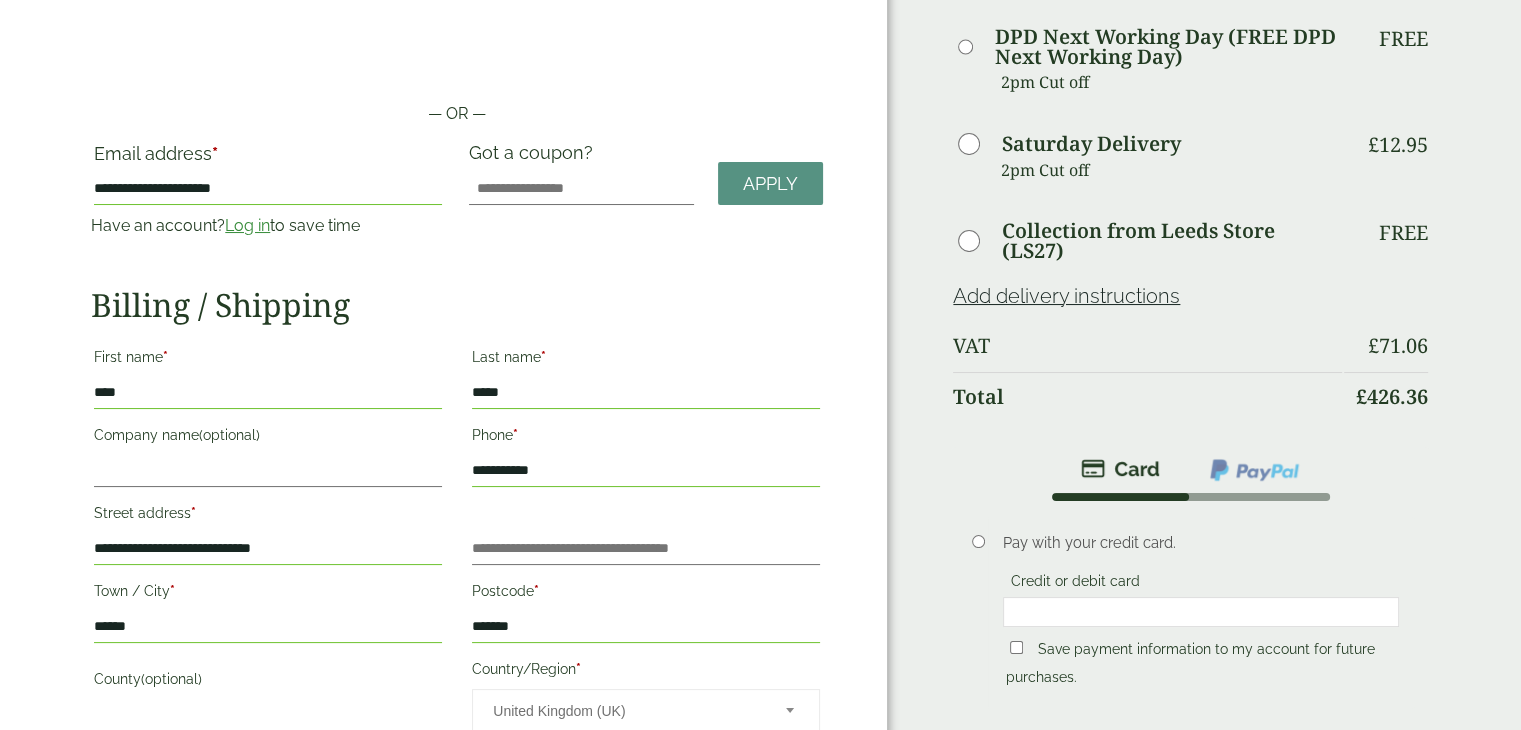 click at bounding box center (1201, 612) 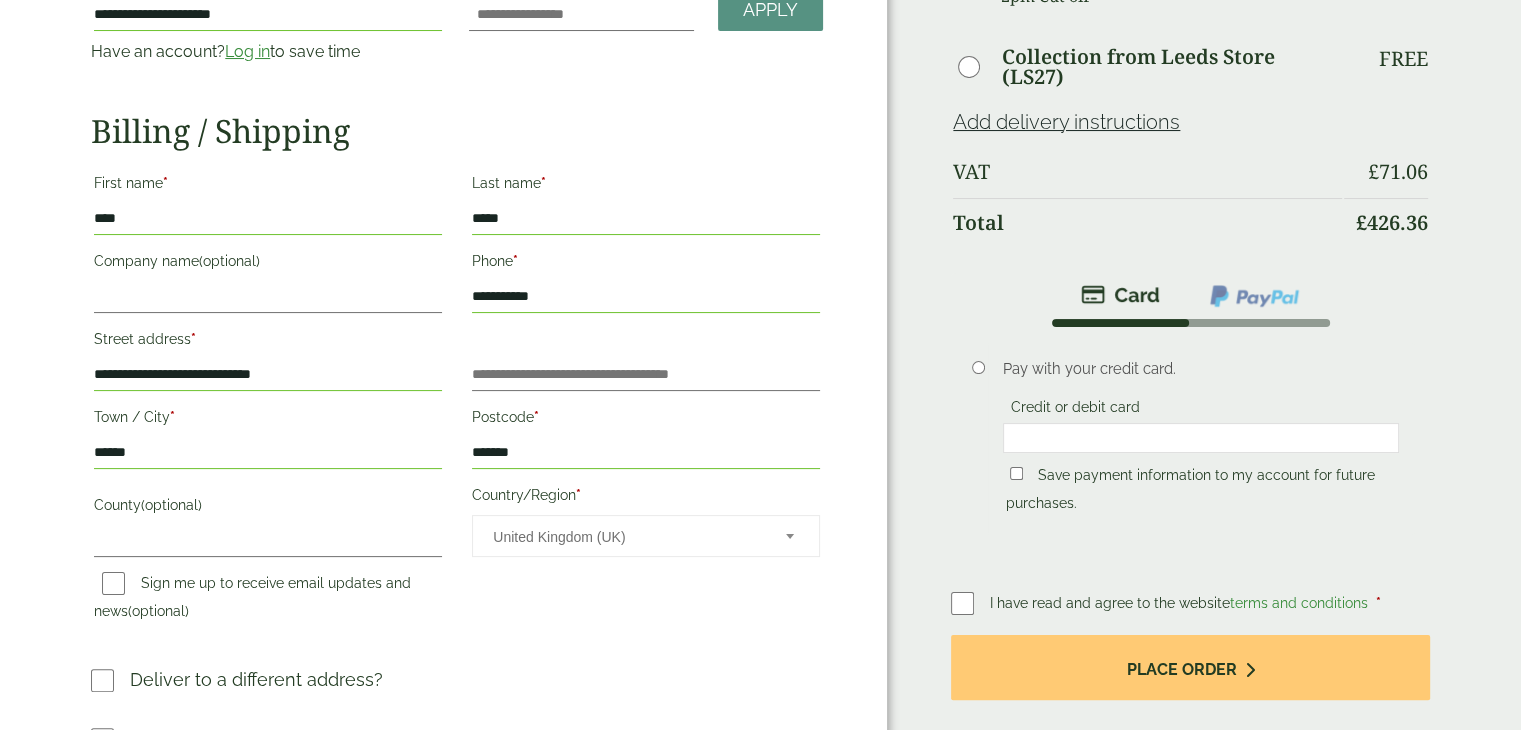 scroll, scrollTop: 500, scrollLeft: 0, axis: vertical 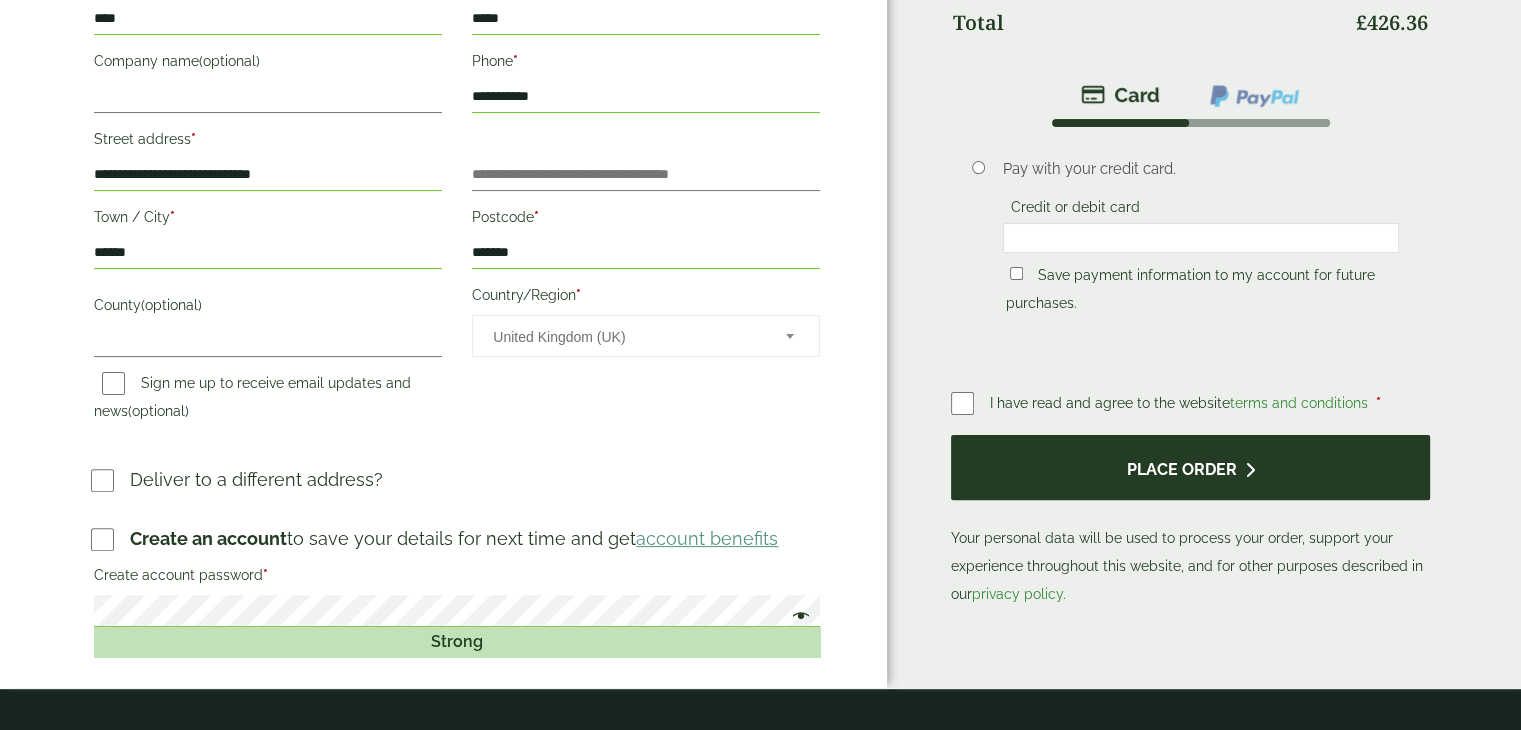 click on "Place order" at bounding box center (1190, 467) 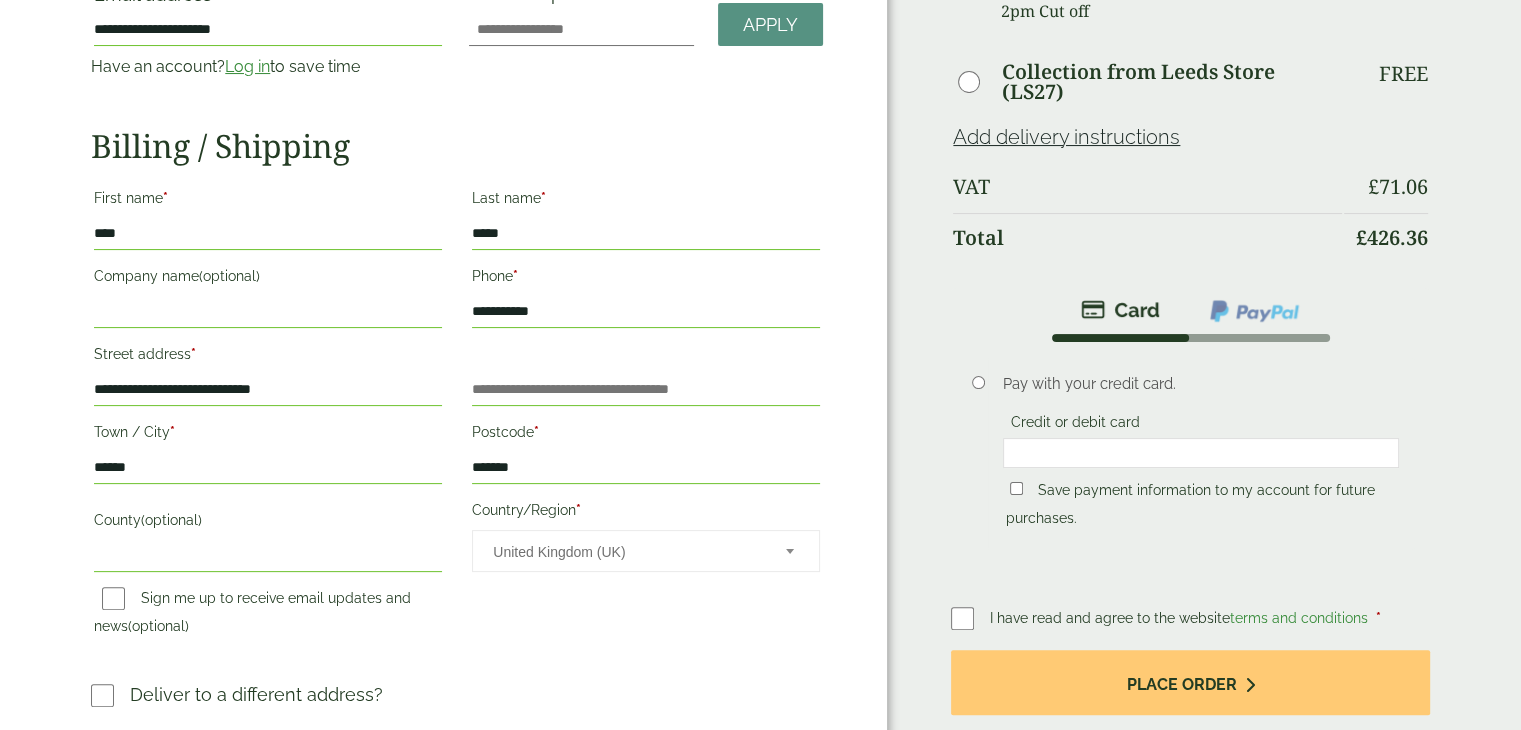 scroll, scrollTop: 600, scrollLeft: 0, axis: vertical 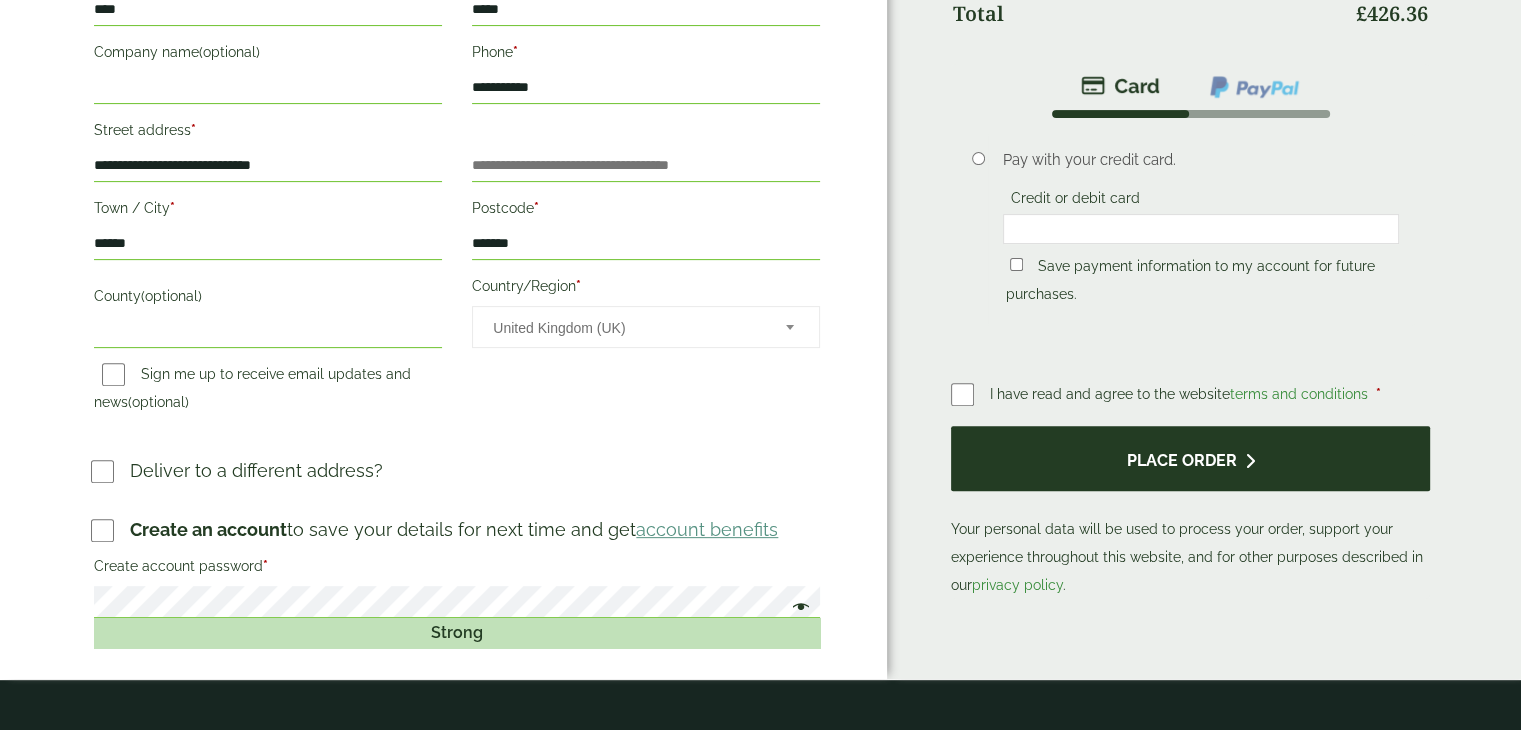 click on "Place order" at bounding box center (1190, 458) 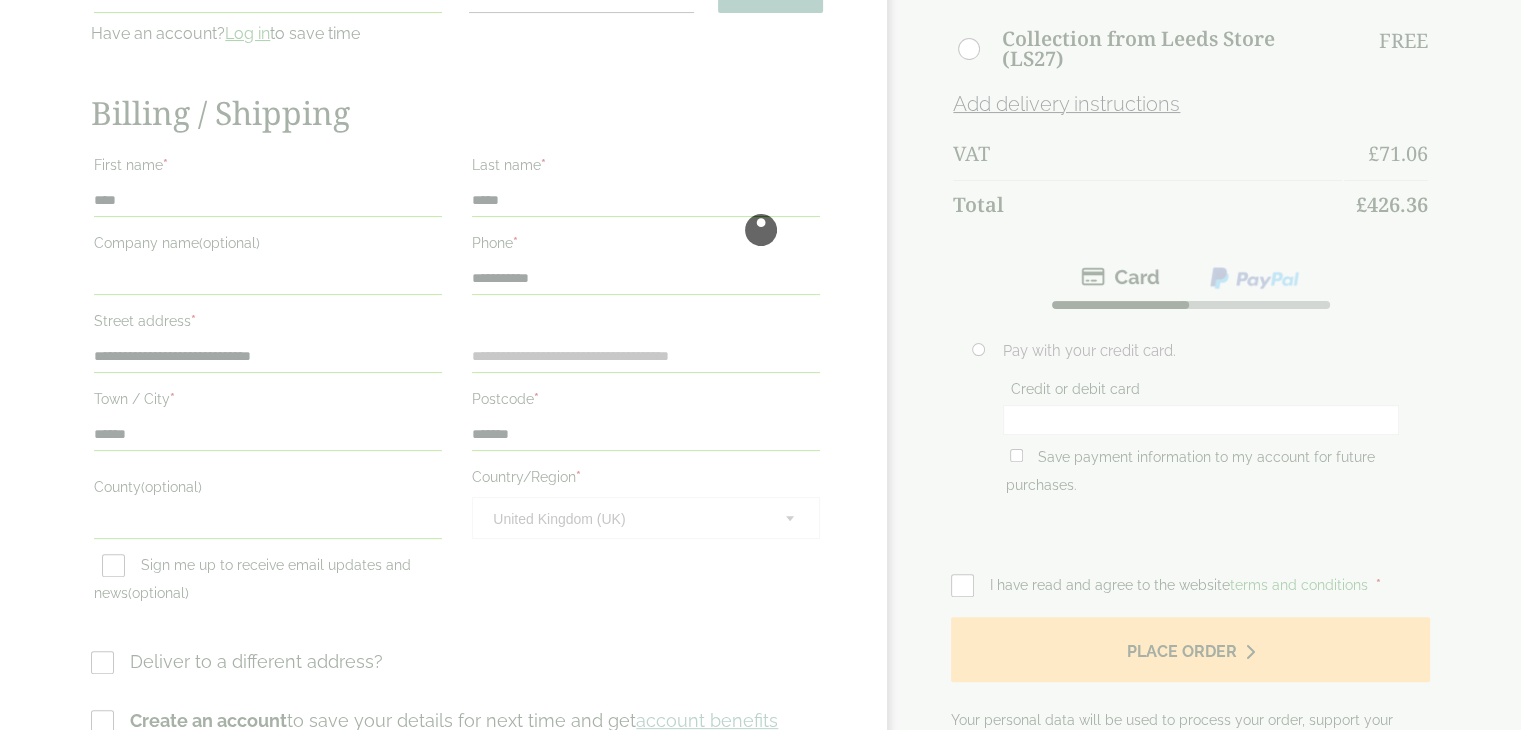 scroll, scrollTop: 300, scrollLeft: 0, axis: vertical 